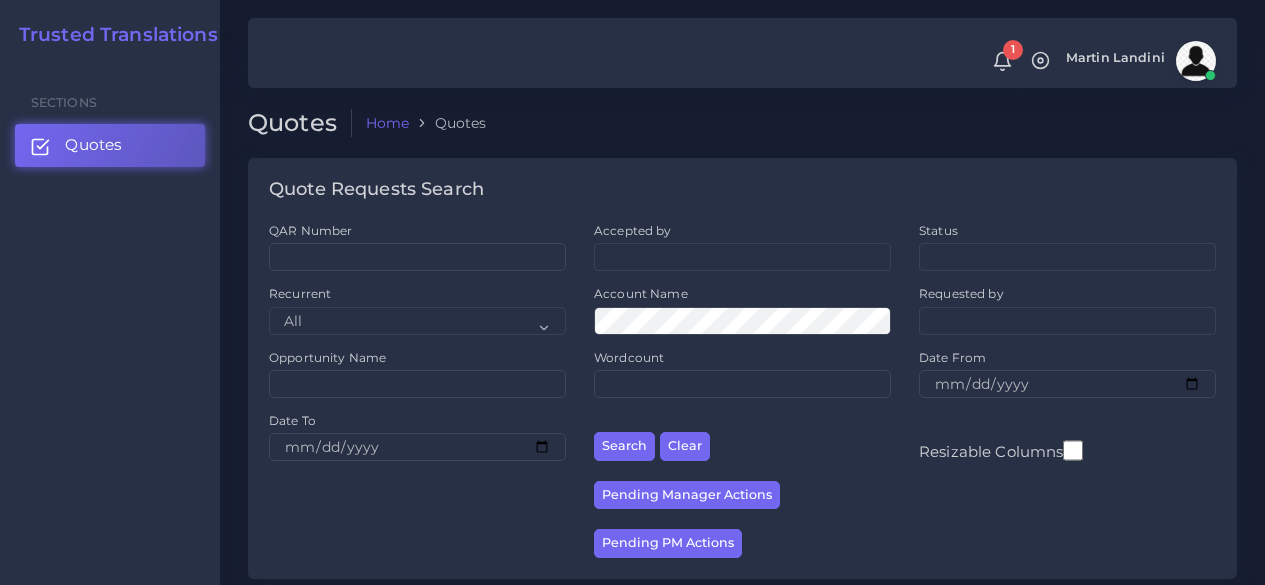 scroll, scrollTop: 0, scrollLeft: 0, axis: both 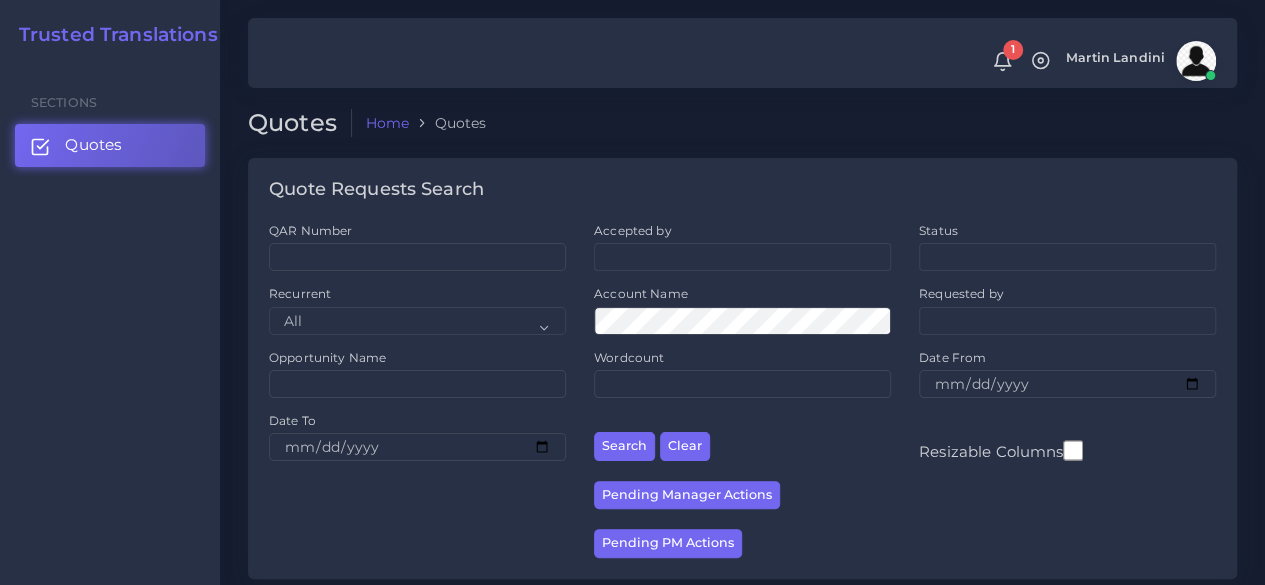 click on "Quote Requests Search
QAR Number
Accepted by
All
Donaldo Barahona Ricardo Mejia Andrea Poblete Valeria De Aramburu Zenelia Boza Status" at bounding box center (742, 382) 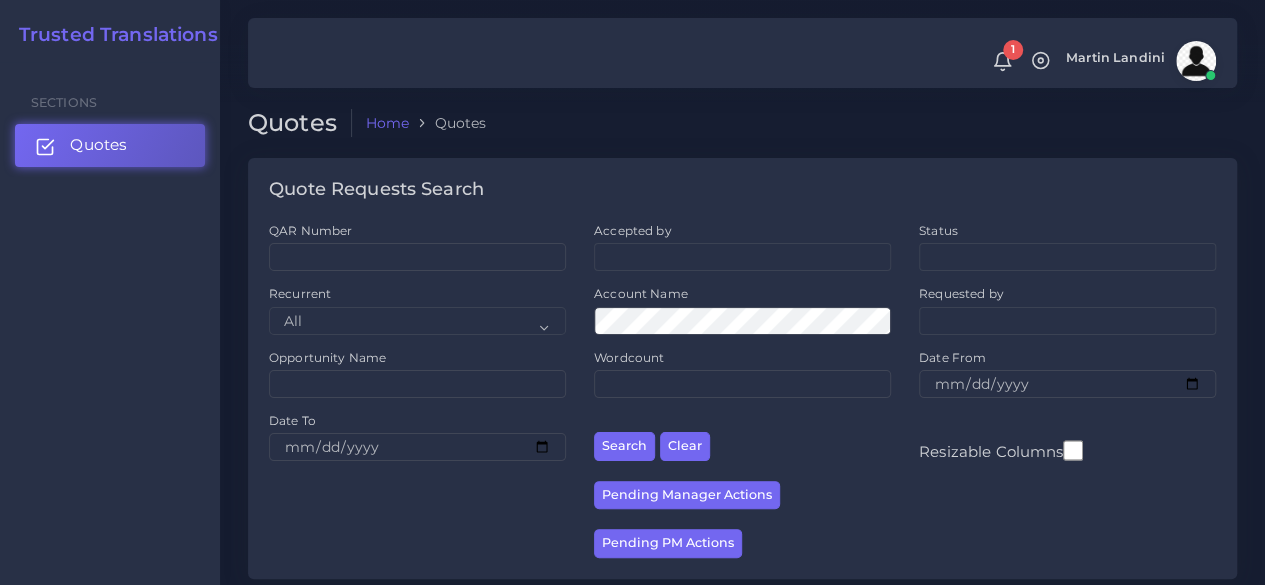 click on "Quotes" at bounding box center (110, 145) 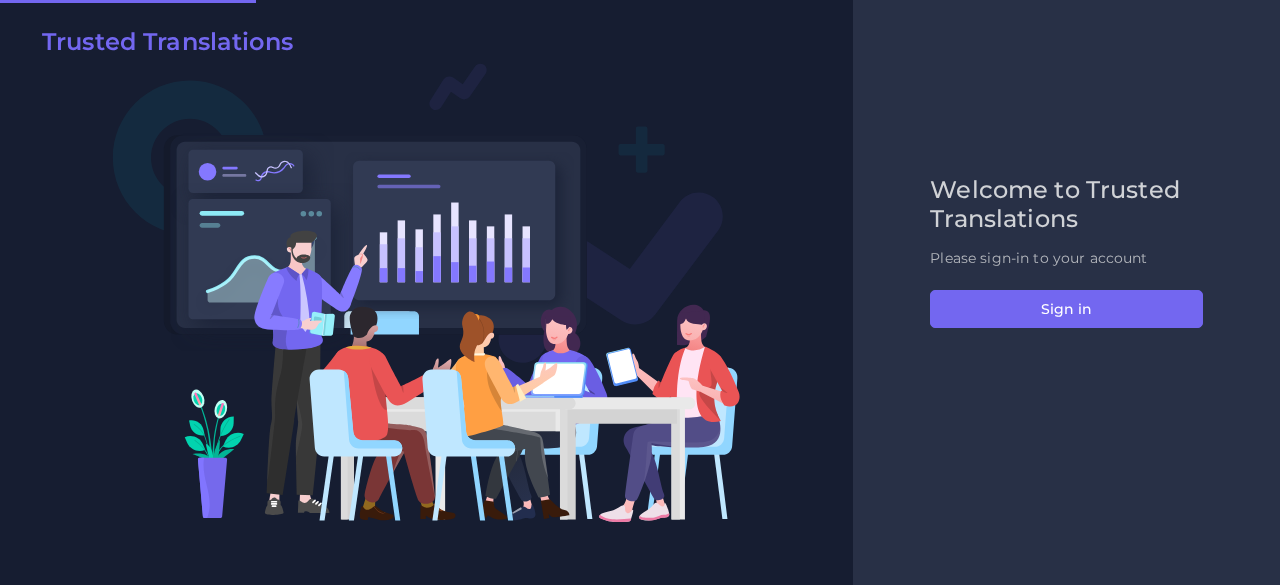 scroll, scrollTop: 0, scrollLeft: 0, axis: both 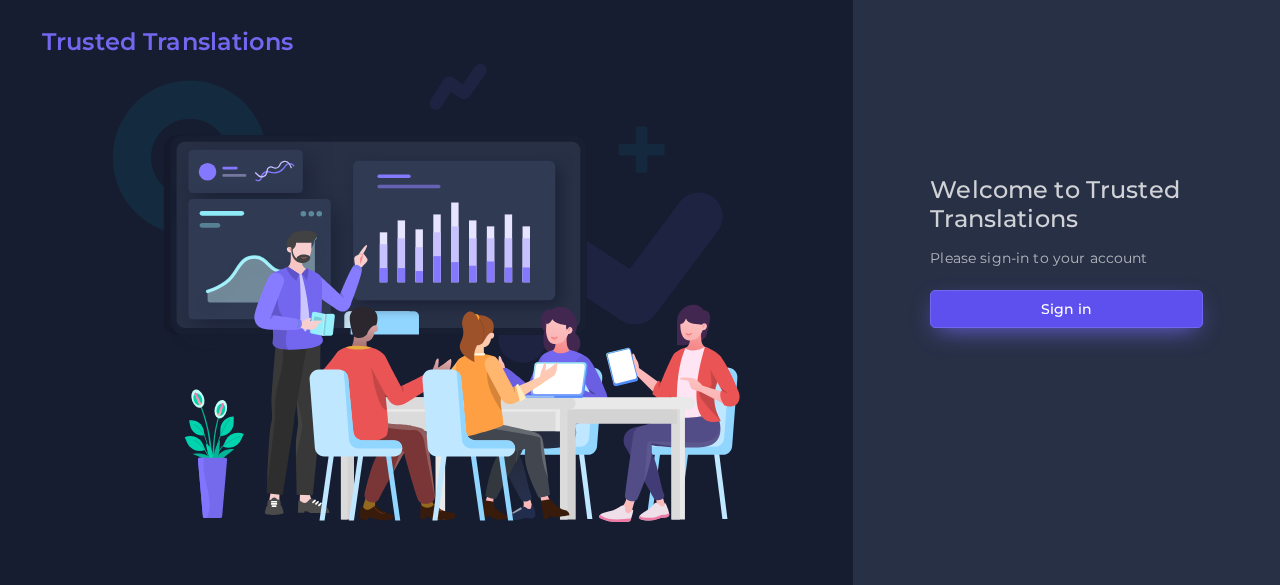 click on "Sign in" at bounding box center (1066, 309) 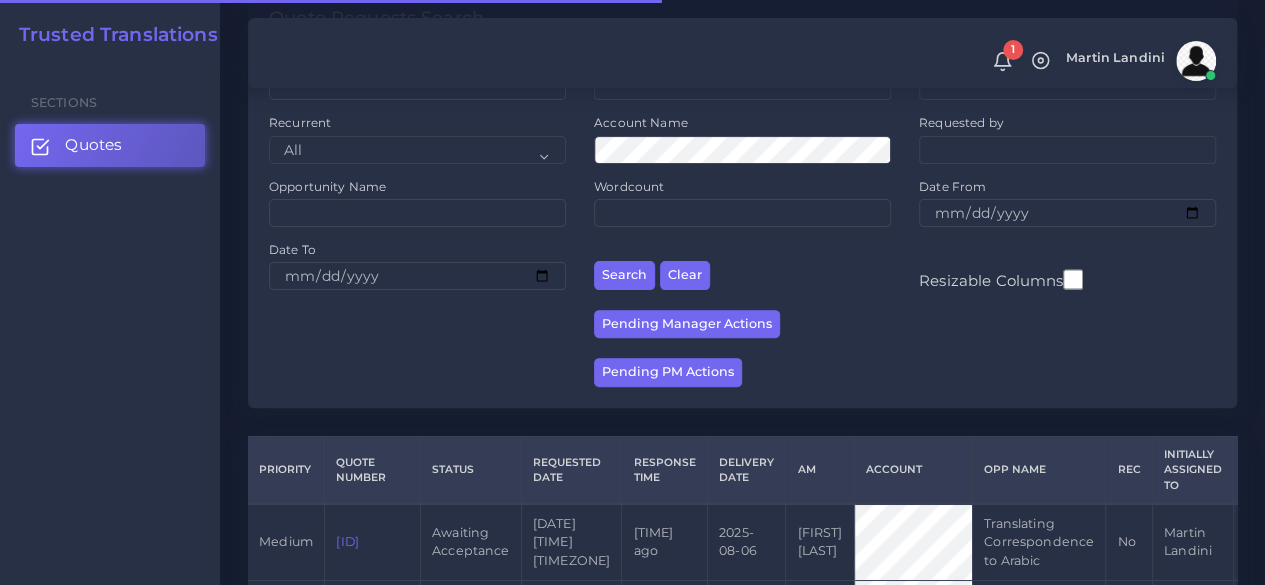 scroll, scrollTop: 400, scrollLeft: 0, axis: vertical 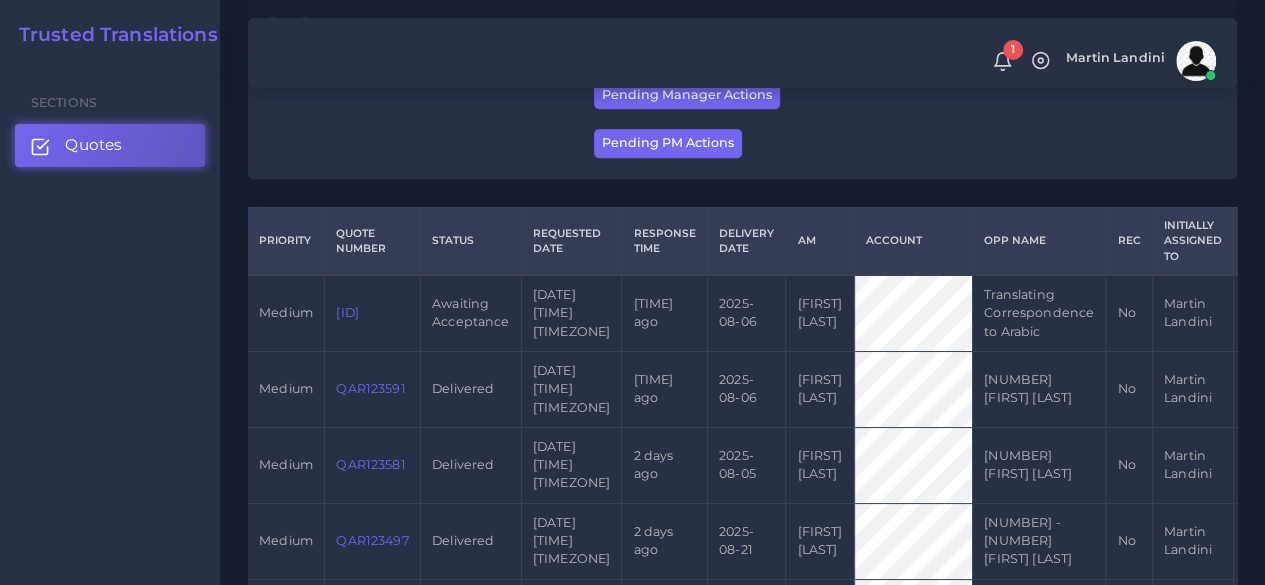 click on "QAR123618" at bounding box center (347, 312) 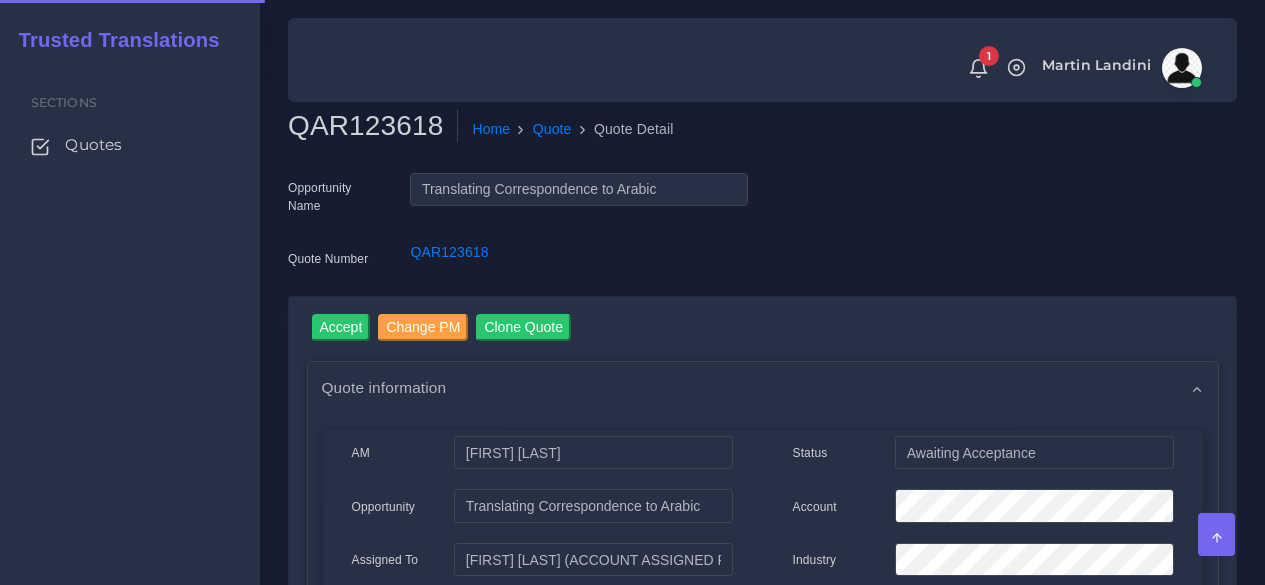scroll, scrollTop: 0, scrollLeft: 0, axis: both 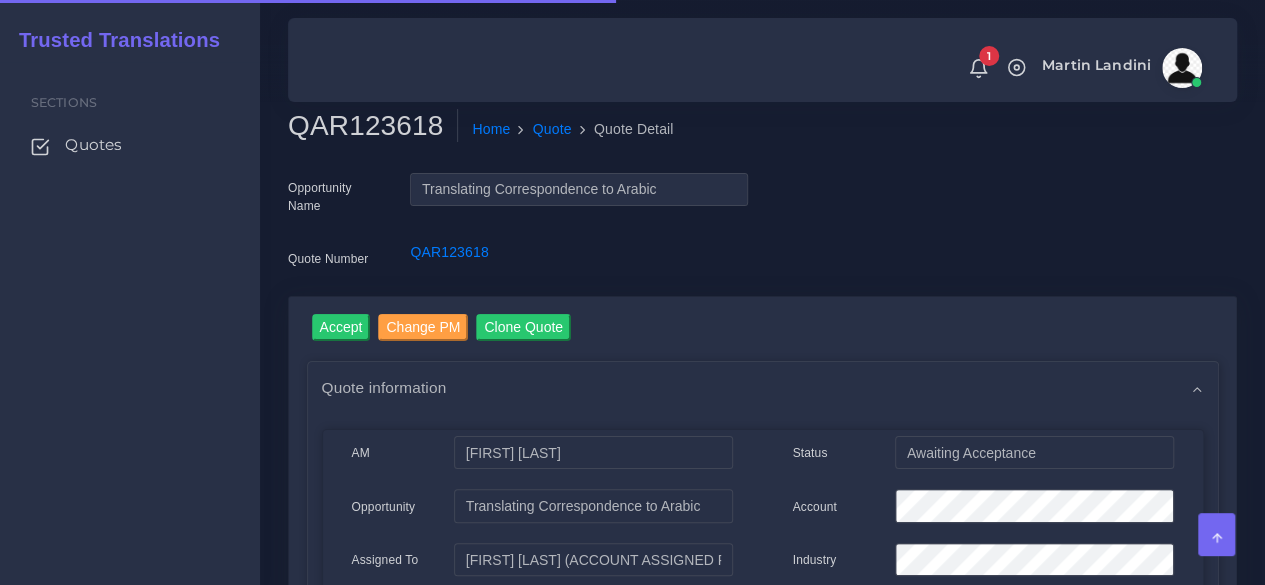 click on "QAR123618" at bounding box center (373, 126) 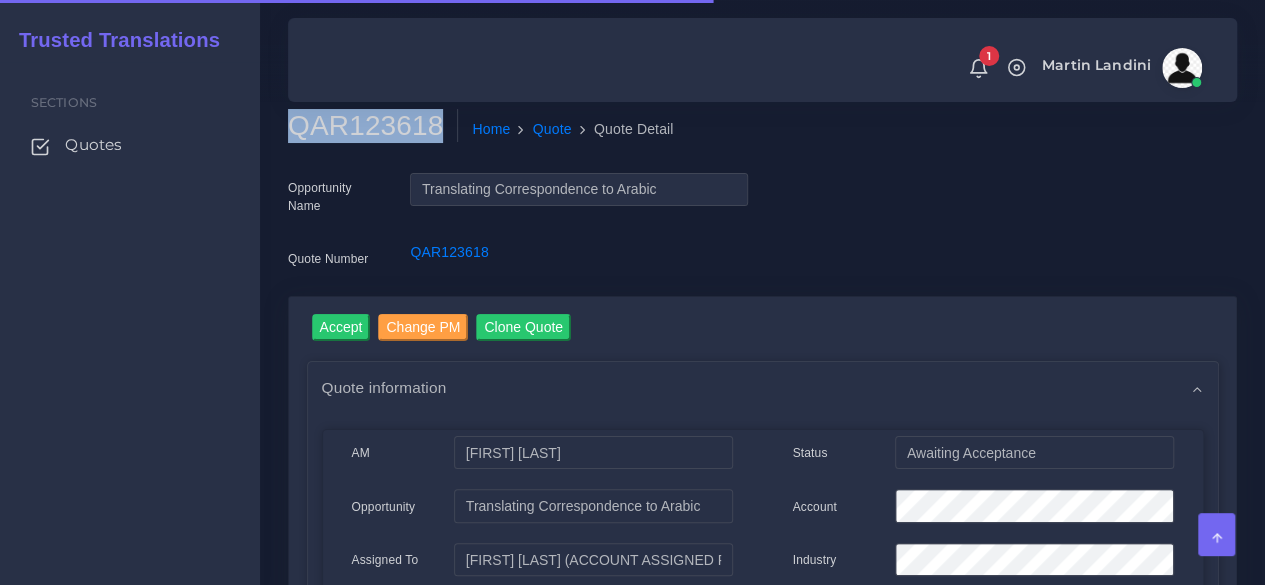 click on "QAR123618" at bounding box center [373, 126] 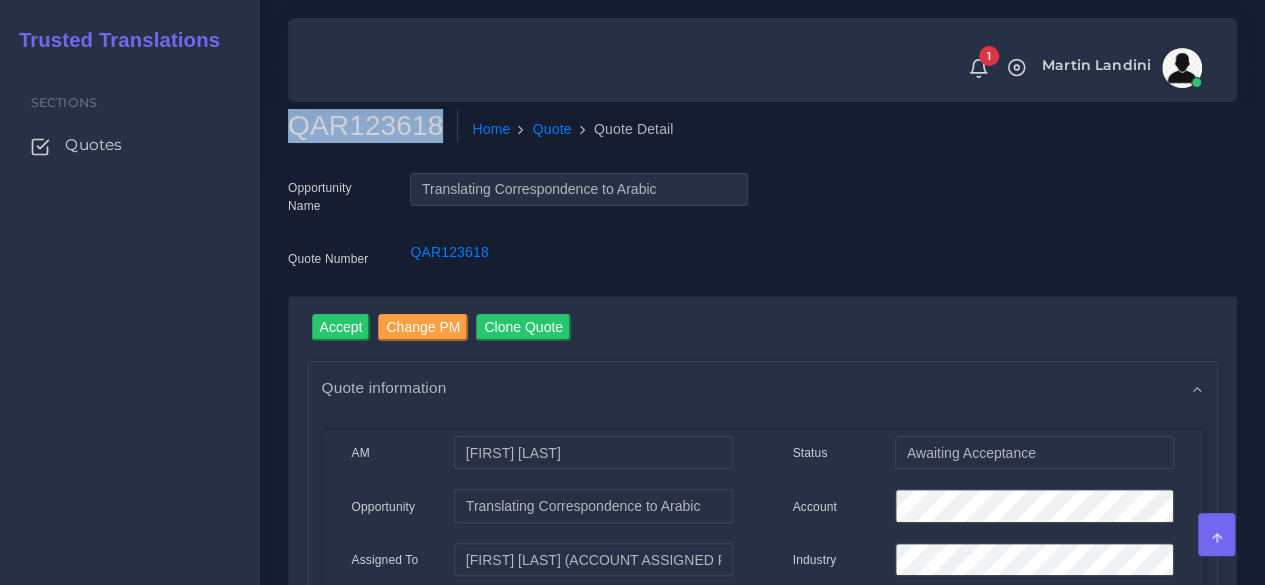 copy on "QAR123618" 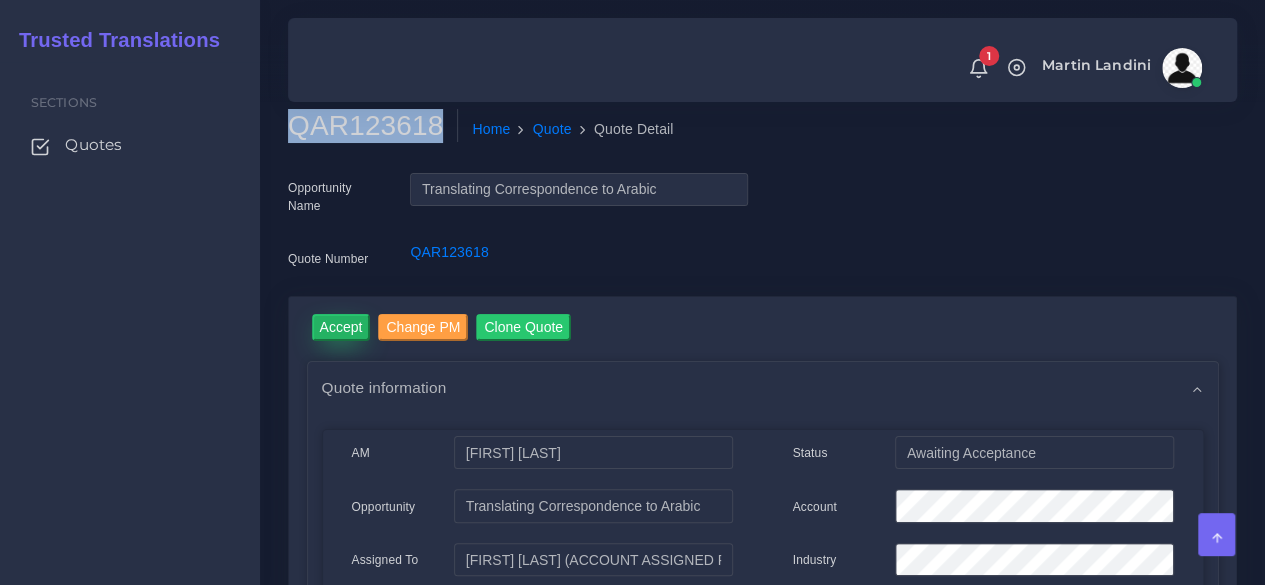 click on "Accept" at bounding box center [341, 327] 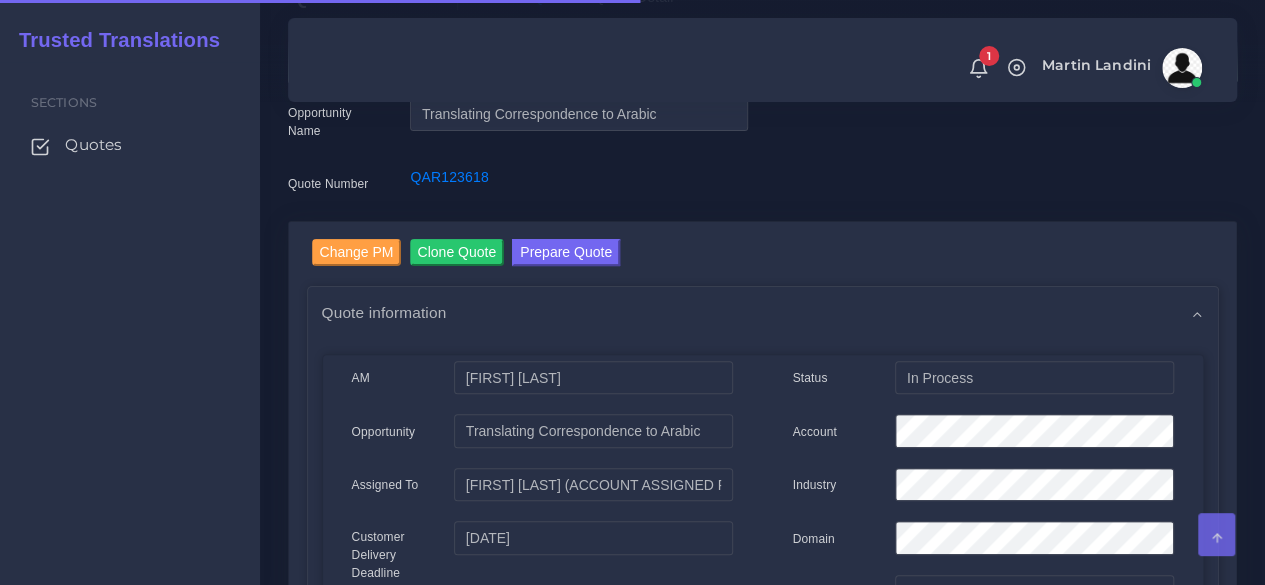 scroll, scrollTop: 200, scrollLeft: 0, axis: vertical 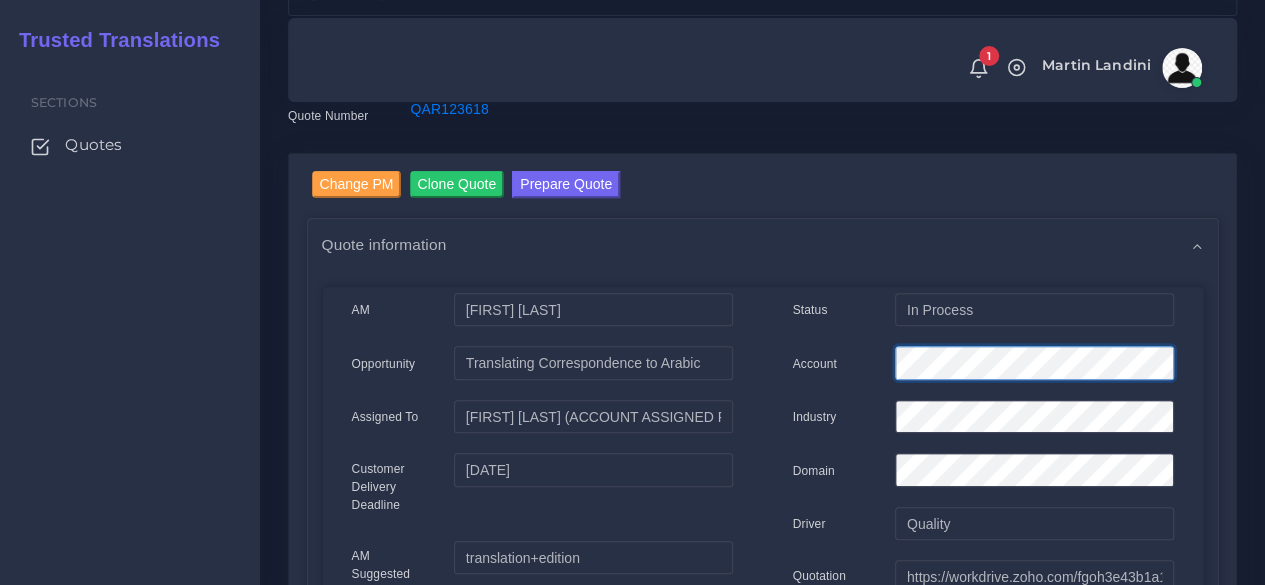 click on "Account" at bounding box center [983, 366] 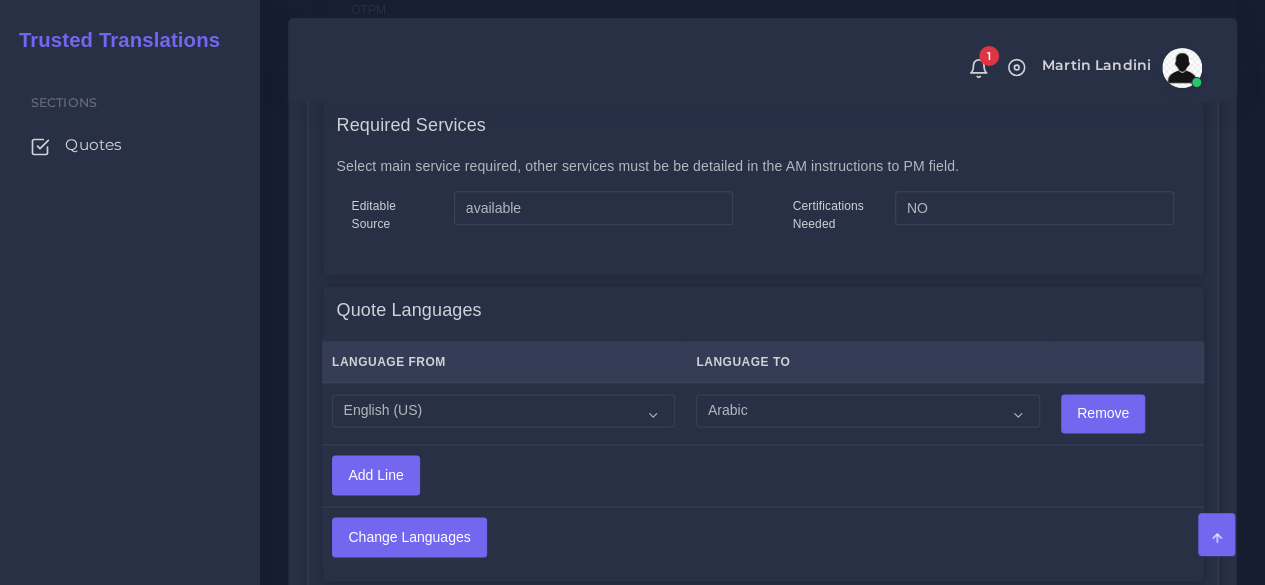 scroll, scrollTop: 1104, scrollLeft: 0, axis: vertical 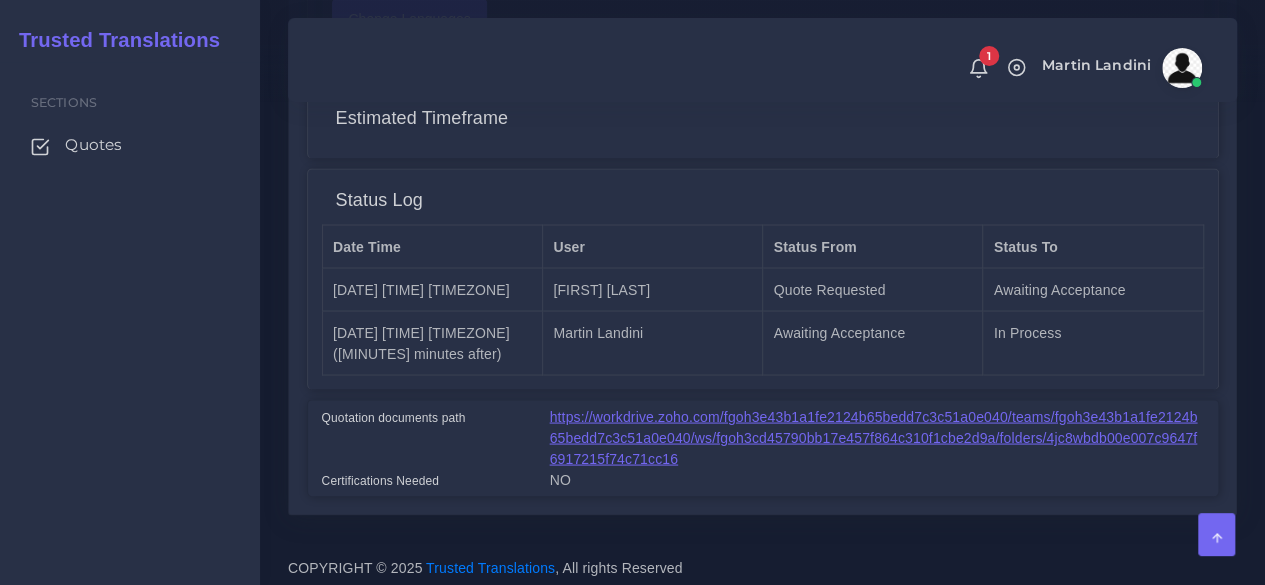 click on "https://workdrive.zoho.com/fgoh3e43b1a1fe2124b65bedd7c3c51a0e040/teams/fgoh3e43b1a1fe2124b65bedd7c3c51a0e040/ws/fgoh3cd45790bb17e457f864c310f1cbe2d9a/folders/4jc8wbdb00e007c9647f6917215f74c71cc16" at bounding box center [874, 437] 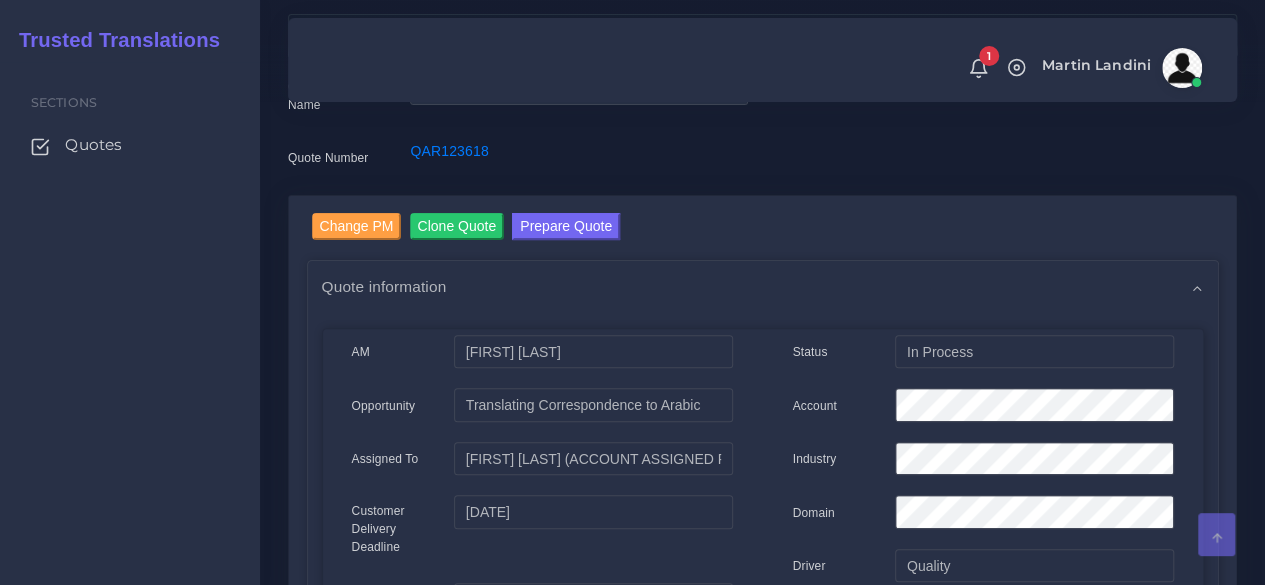 scroll, scrollTop: 0, scrollLeft: 0, axis: both 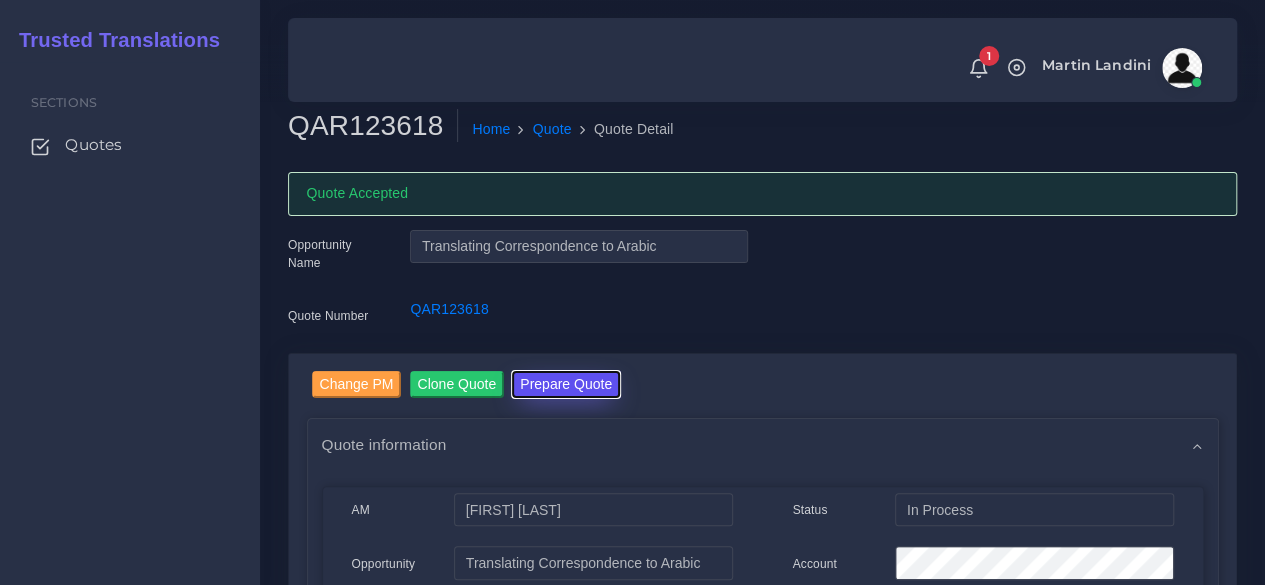 click on "Prepare Quote" at bounding box center (566, 384) 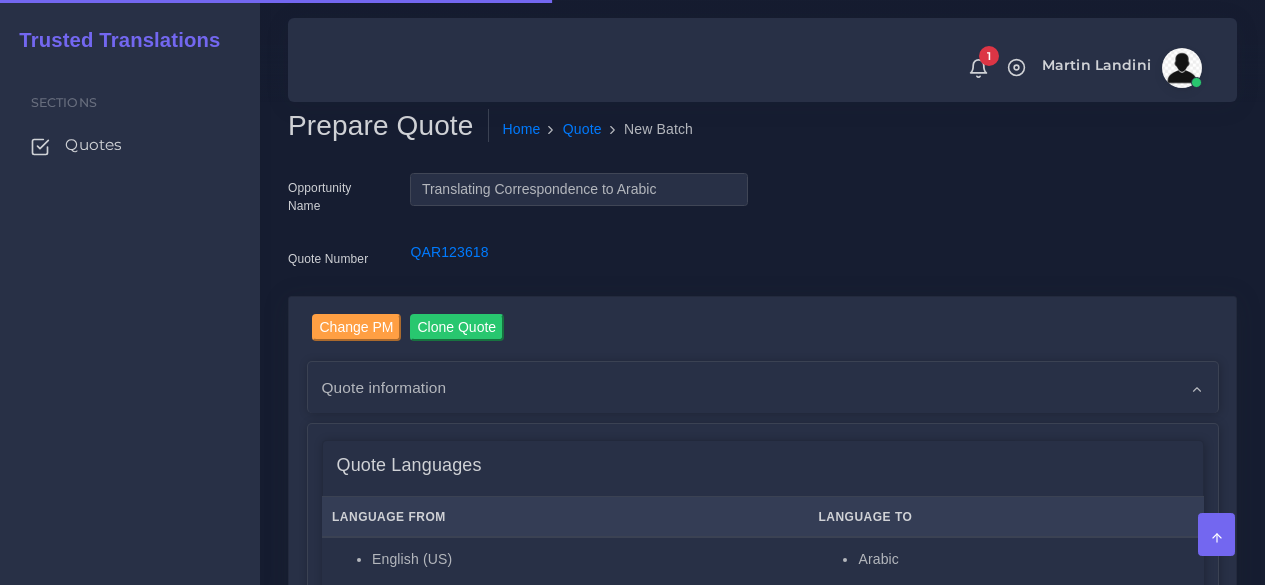 scroll, scrollTop: 0, scrollLeft: 0, axis: both 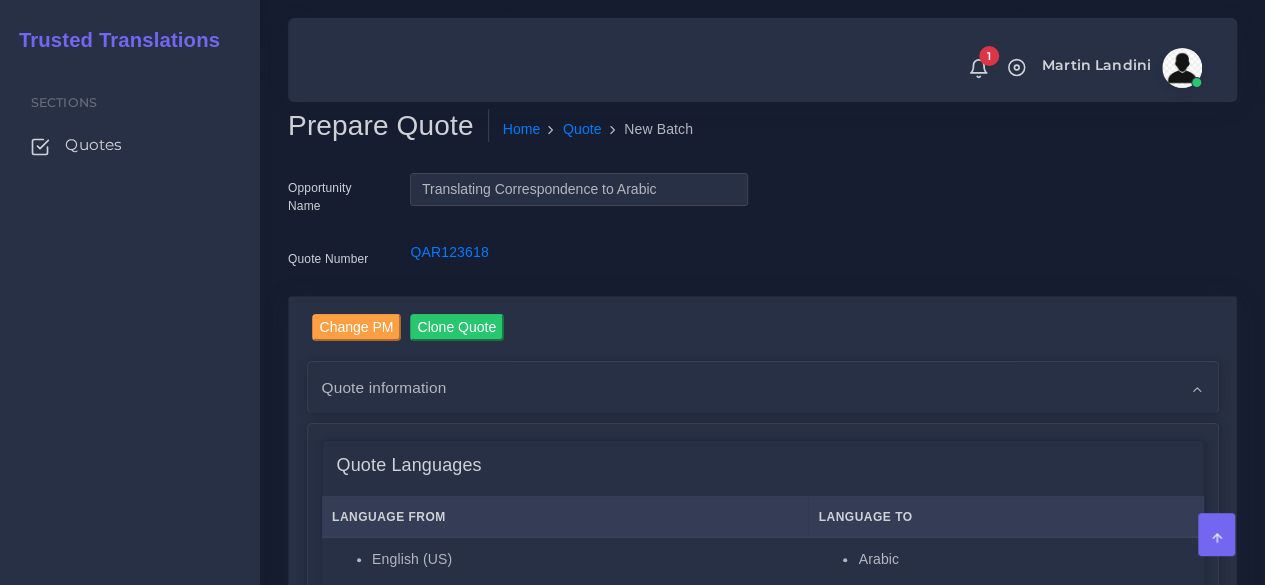 click on "Sections
Quotes" at bounding box center (130, 323) 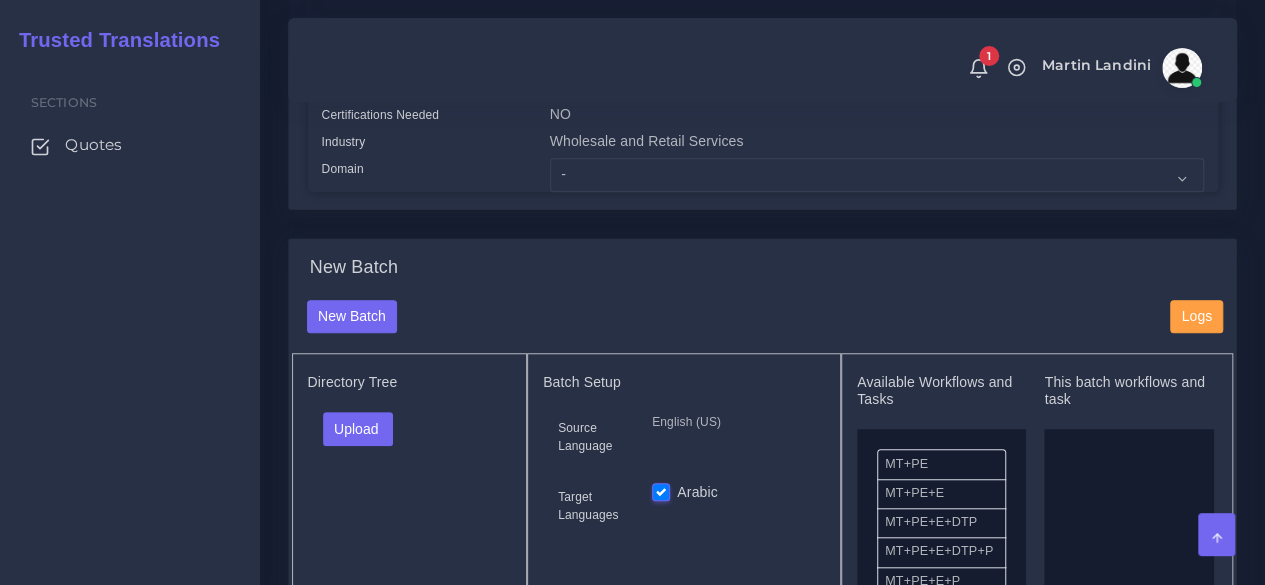 scroll, scrollTop: 500, scrollLeft: 0, axis: vertical 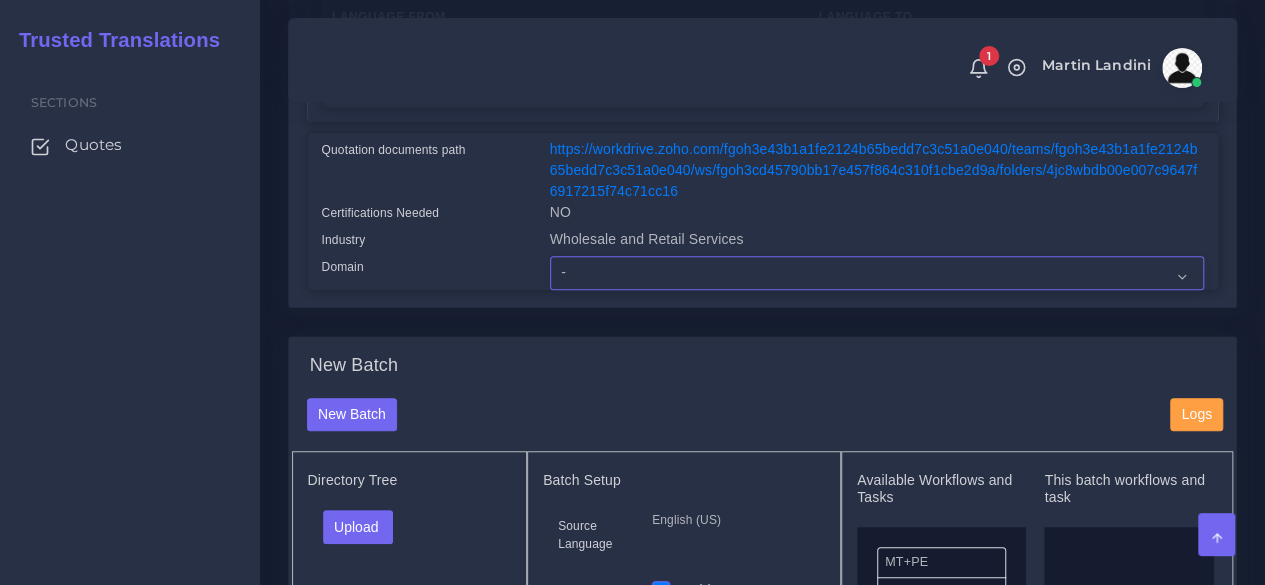 click on "-
Advertising and Media
Agriculture, Forestry and Fishing
Architecture, Building and Construction
Automotive
Chemicals
Computer Hardware
Computer Software
Consumer Electronics - Home appliances
Education
Energy, Water, Transportation and Utilities
Finance - Banking
Food Manufacturing and Services
Healthcare and Health Sciences
Hospitality, Leisure, Tourism and Arts
Human Resources - HR
Industrial Electronics
Industrial Manufacturing Insurance" at bounding box center (877, 273) 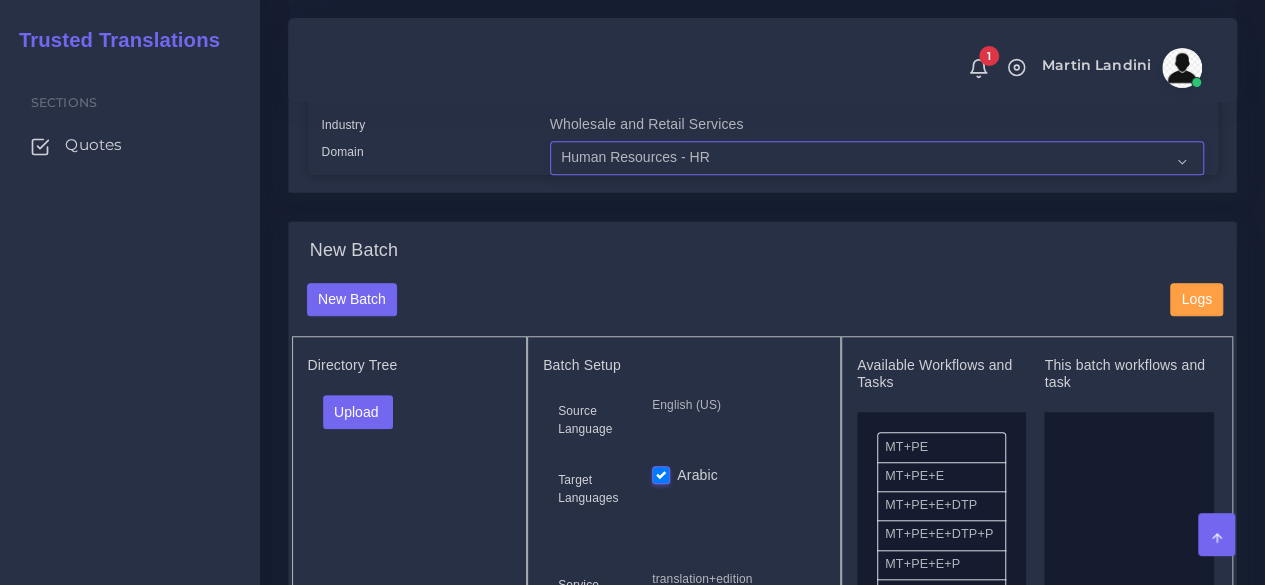 scroll, scrollTop: 800, scrollLeft: 0, axis: vertical 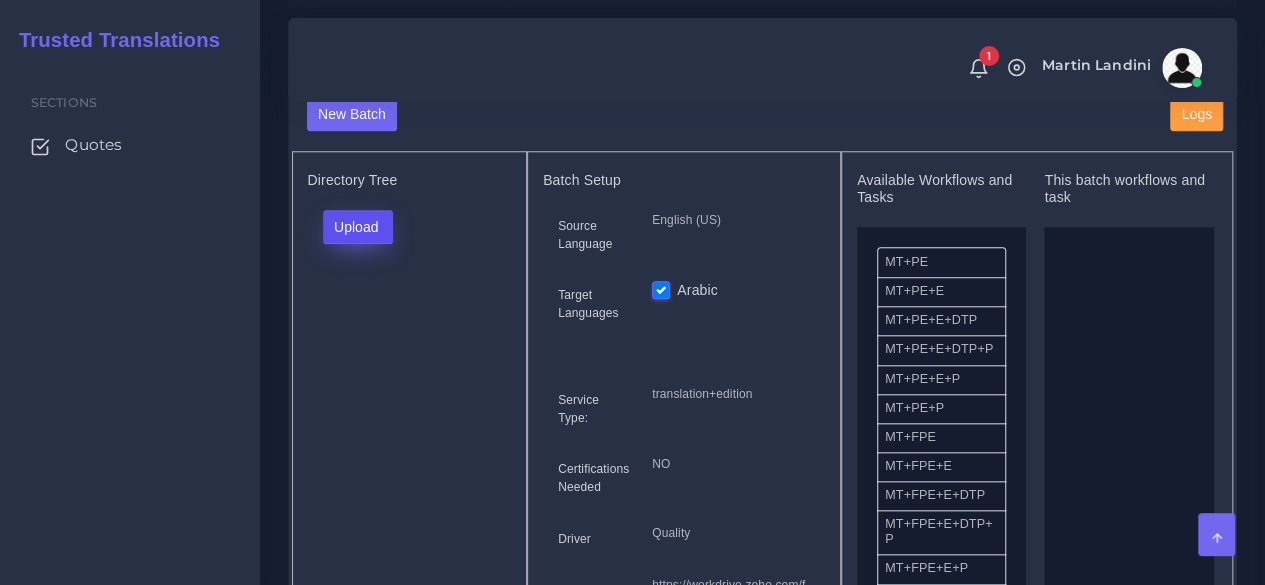 click on "Upload" at bounding box center [358, 227] 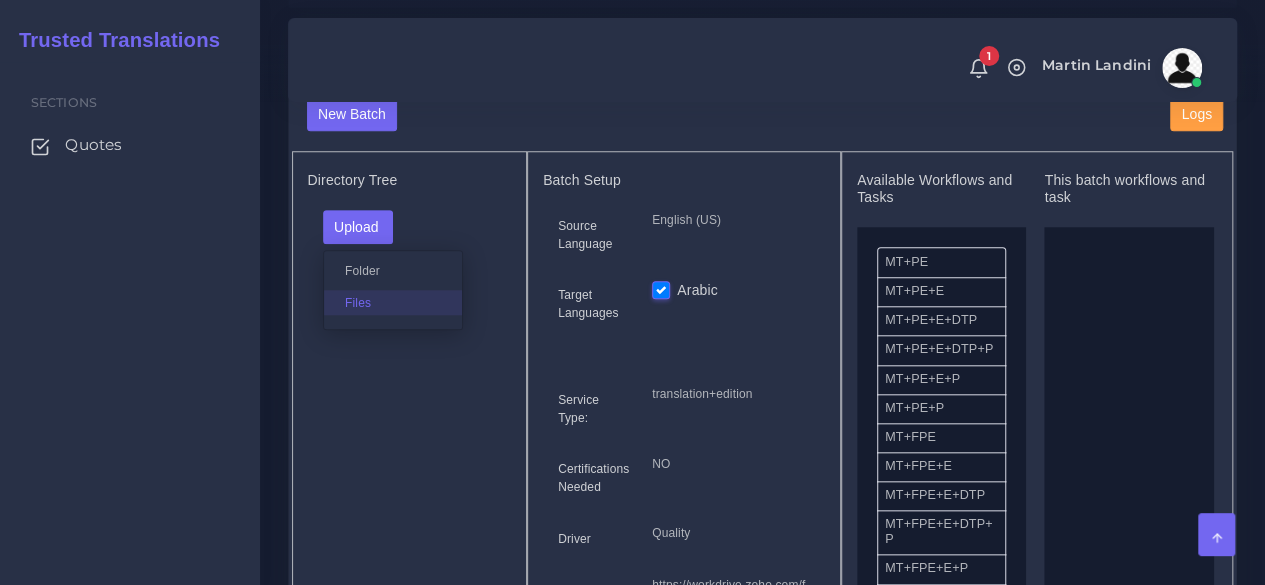 click on "Files" at bounding box center [393, 302] 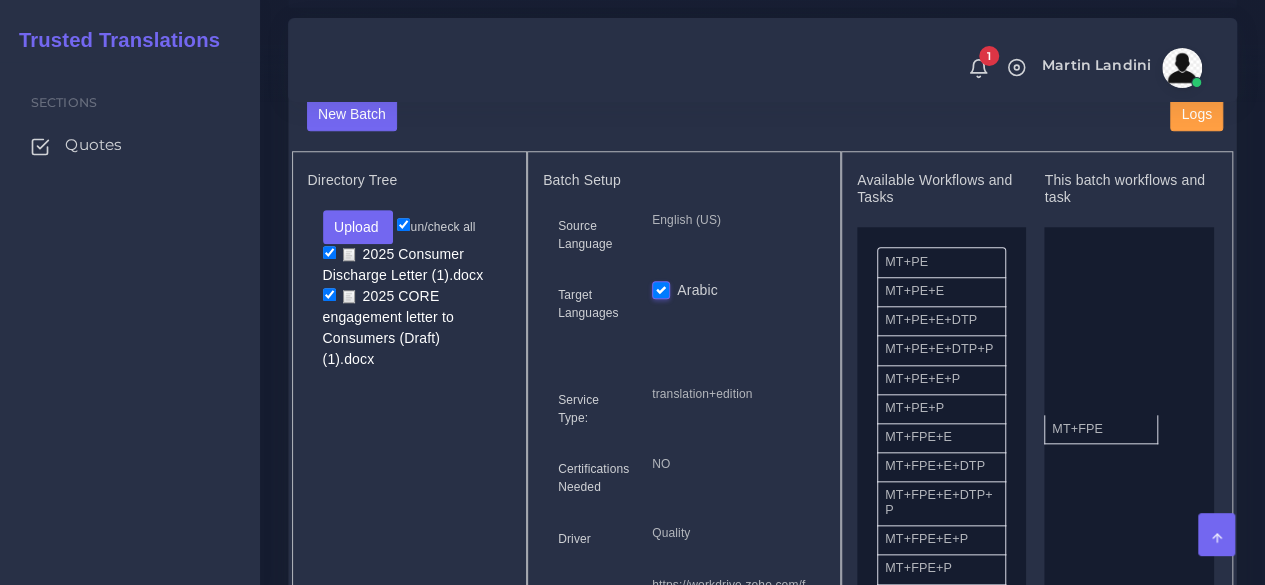 drag, startPoint x: 954, startPoint y: 440, endPoint x: 1121, endPoint y: 419, distance: 168.31519 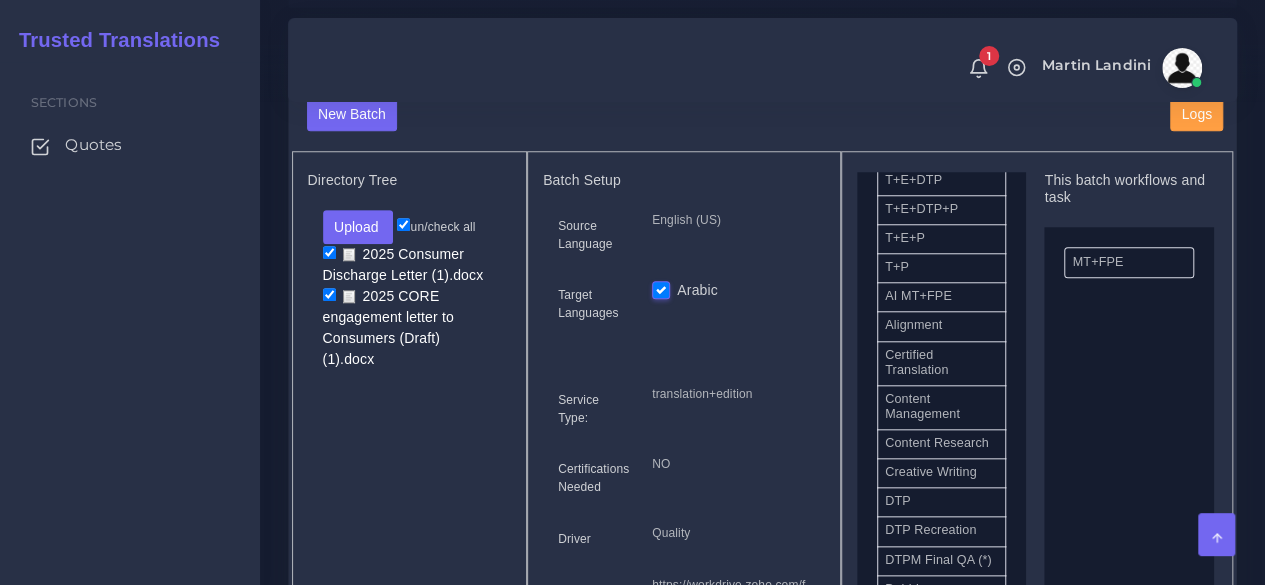 scroll, scrollTop: 600, scrollLeft: 0, axis: vertical 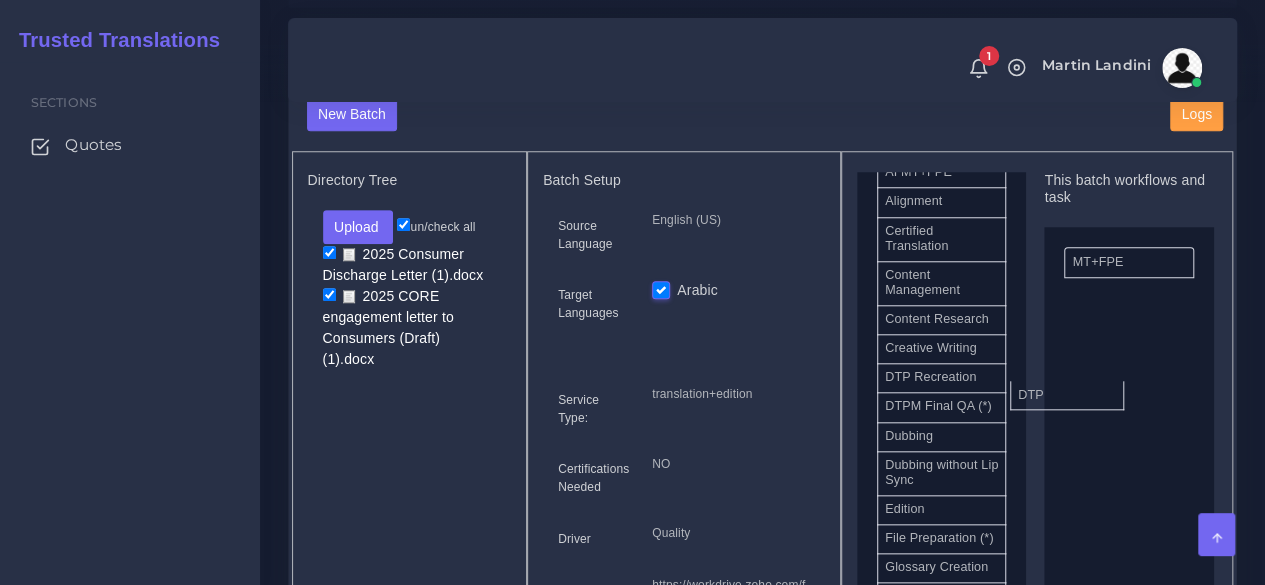drag, startPoint x: 968, startPoint y: 396, endPoint x: 1108, endPoint y: 387, distance: 140.28899 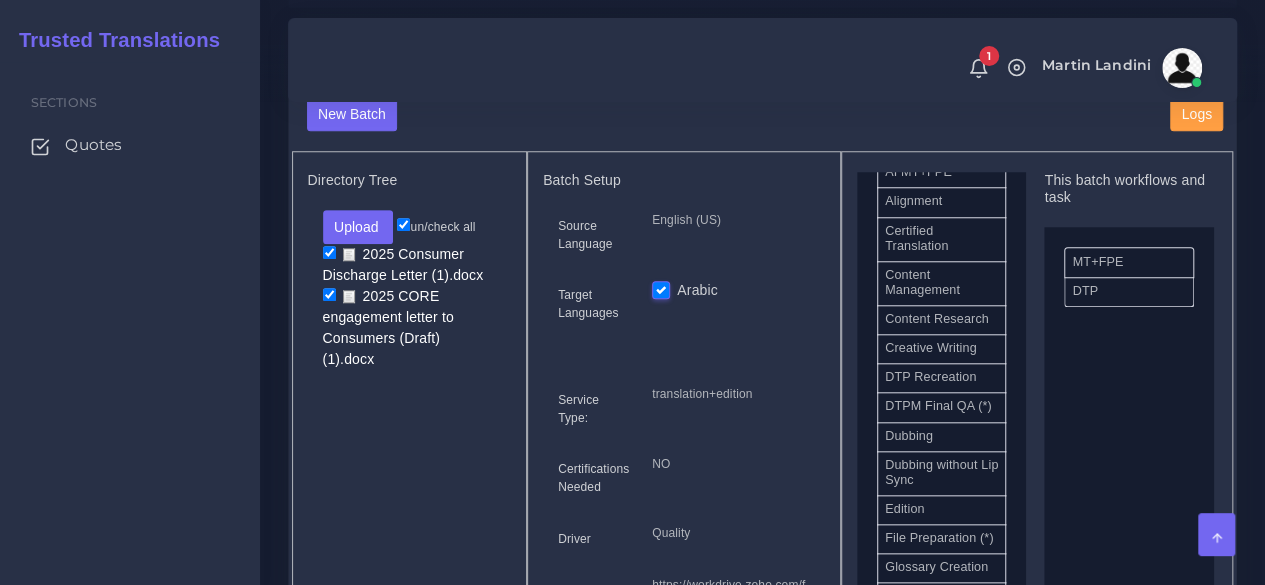 scroll, scrollTop: 1300, scrollLeft: 0, axis: vertical 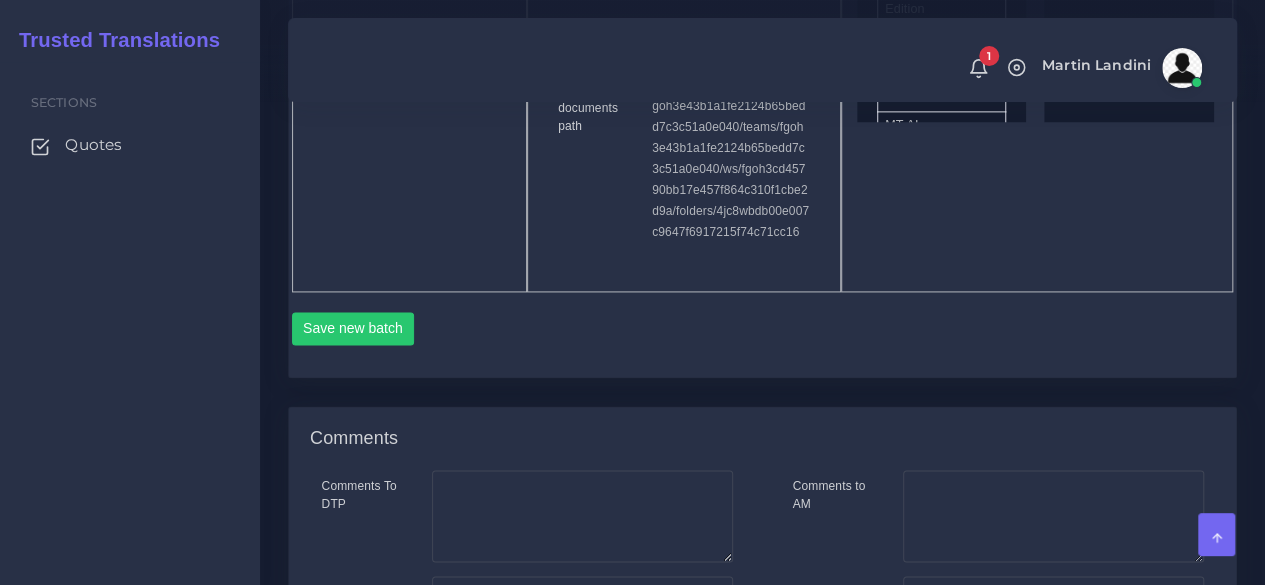 click on "Save new batch" at bounding box center [763, 336] 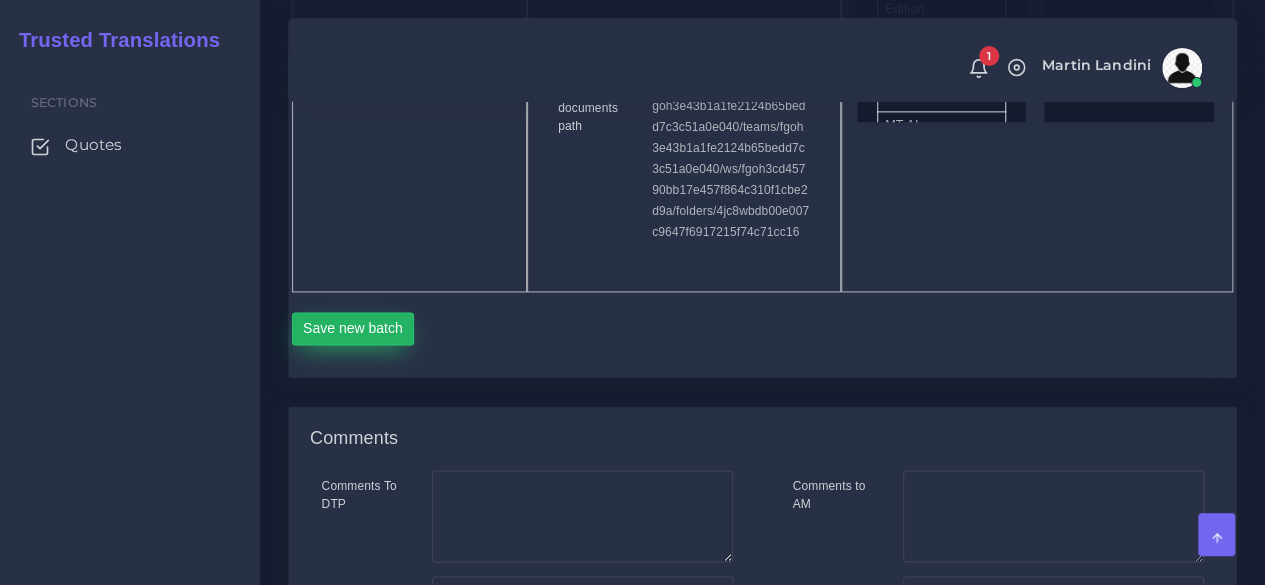 click on "Save new batch" at bounding box center (353, 329) 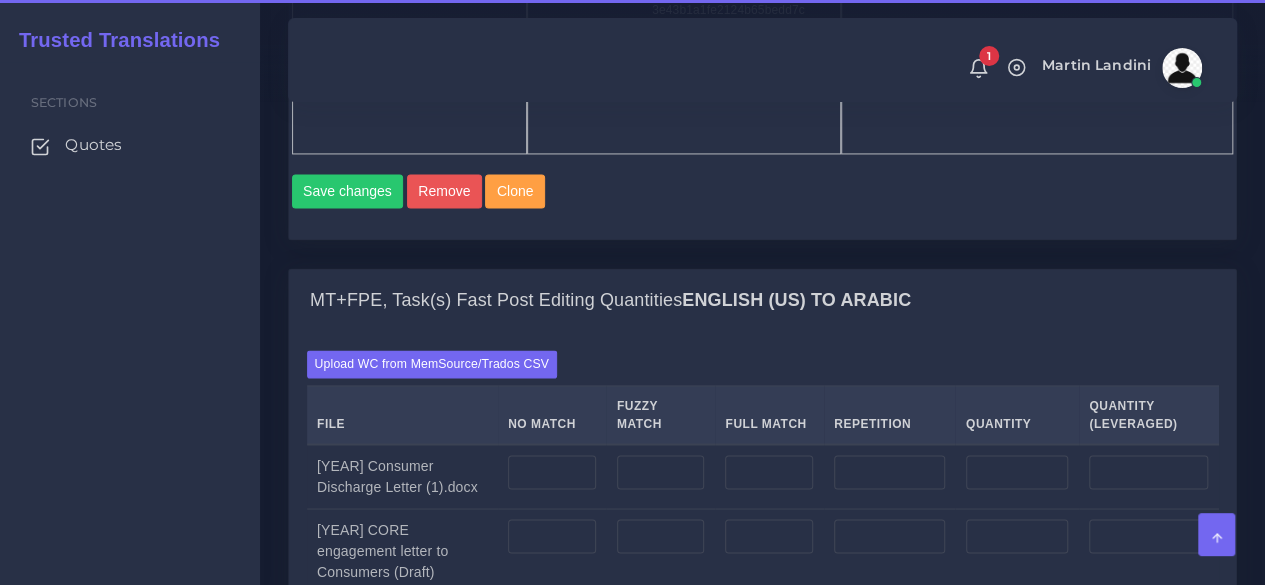 scroll, scrollTop: 1700, scrollLeft: 0, axis: vertical 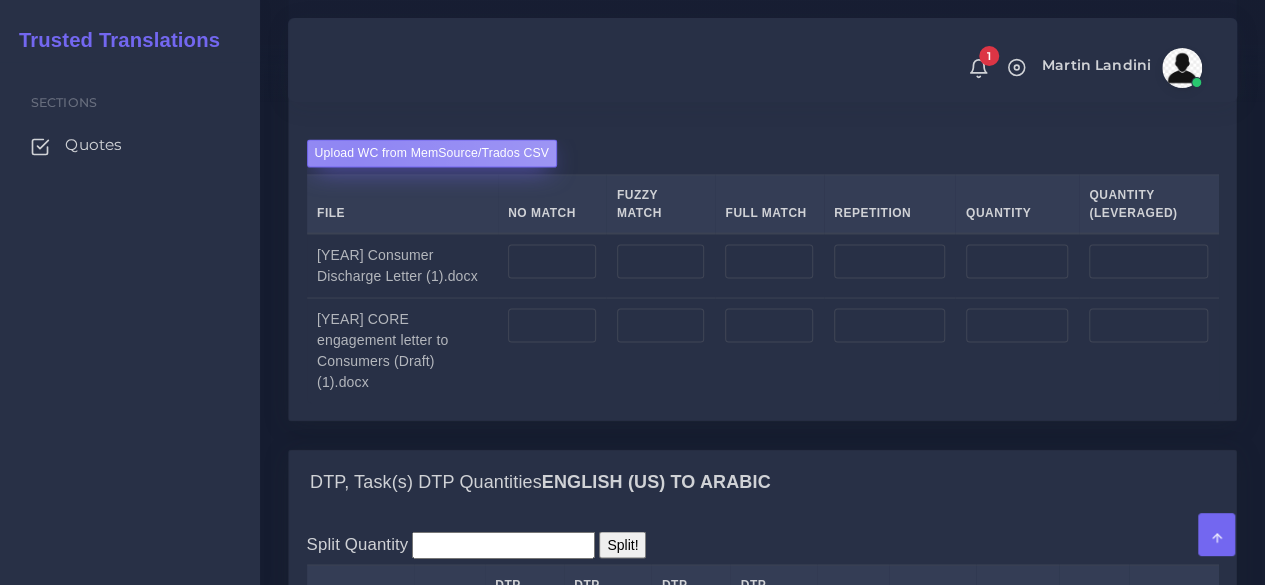 click on "Upload WC from MemSource/Trados CSV" at bounding box center [432, 152] 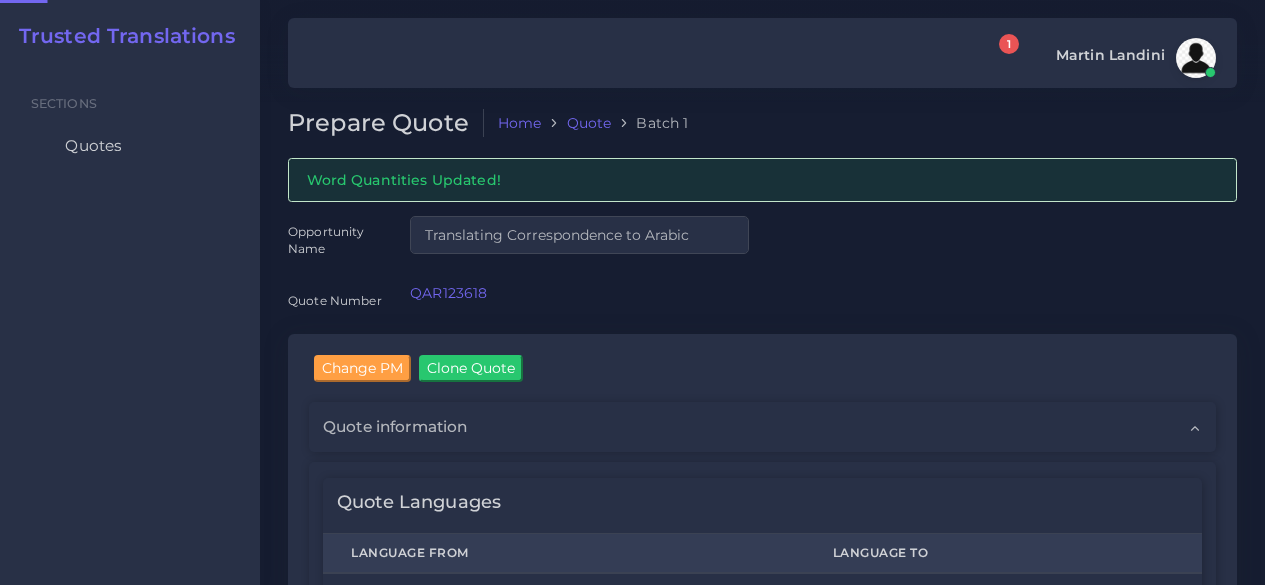 scroll, scrollTop: 0, scrollLeft: 0, axis: both 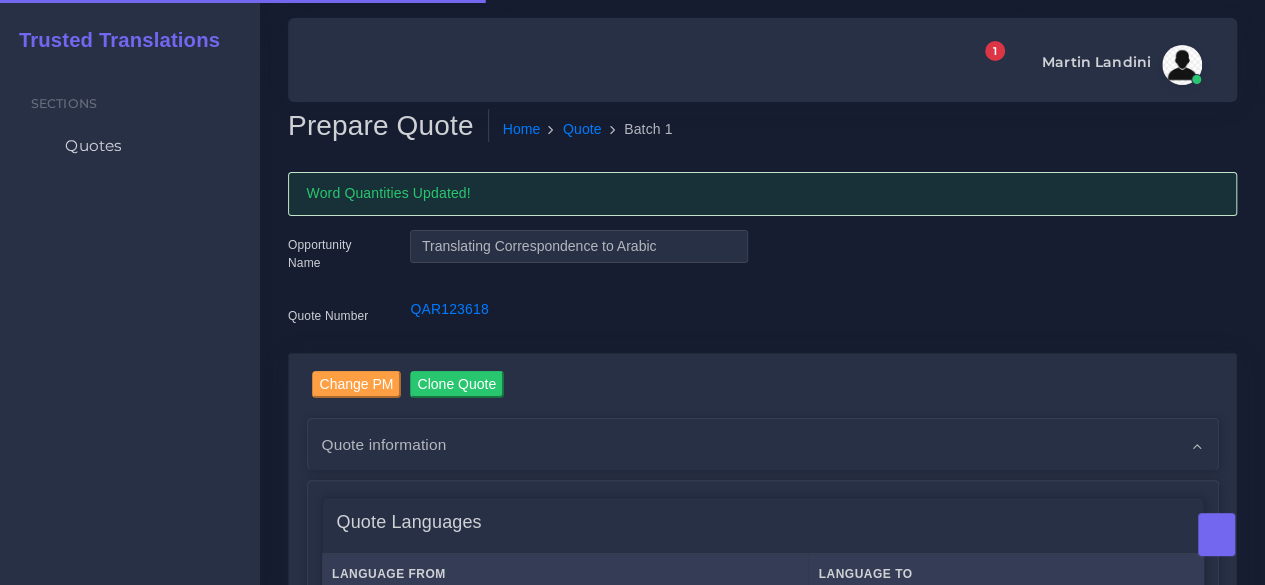 type 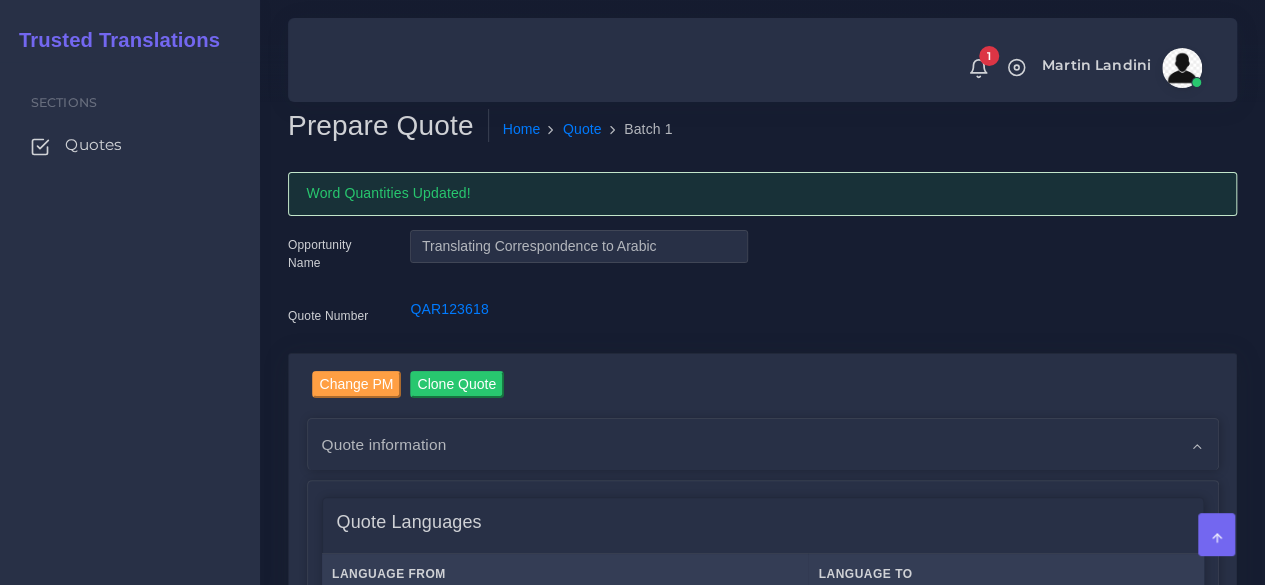 click on "Sections
Quotes" at bounding box center [130, 323] 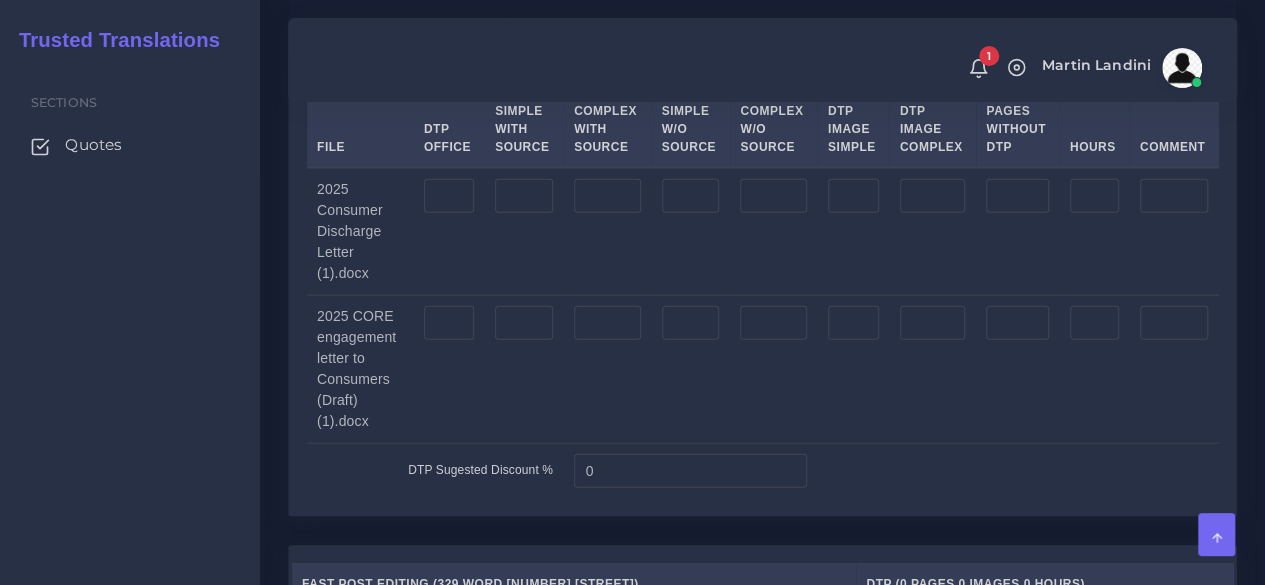 scroll, scrollTop: 2200, scrollLeft: 0, axis: vertical 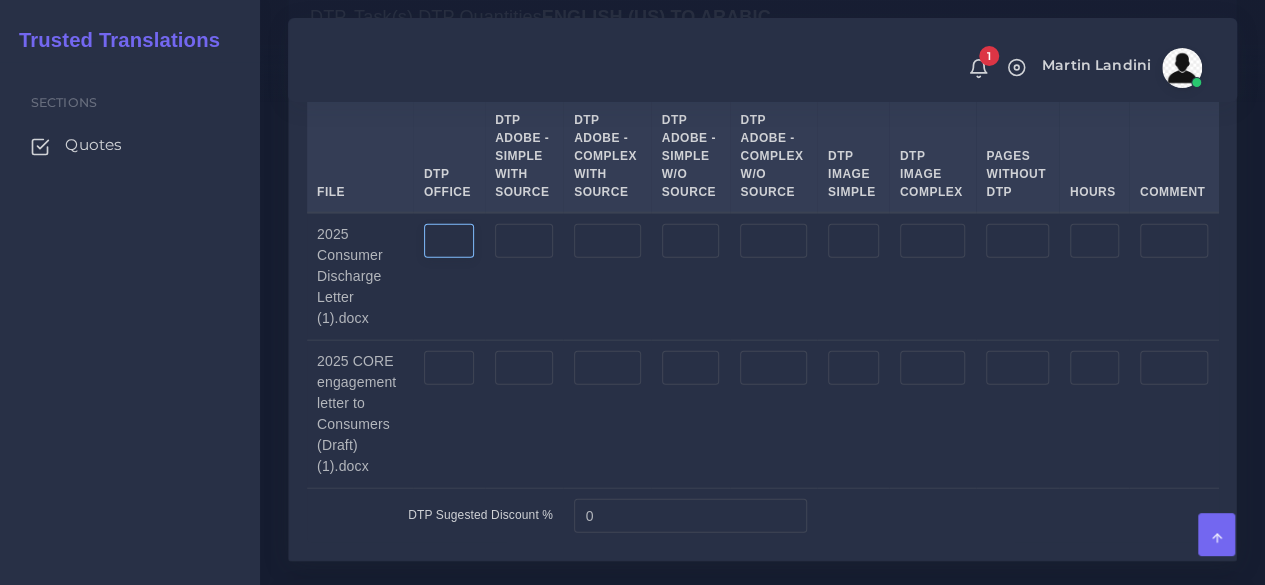 click at bounding box center [449, 241] 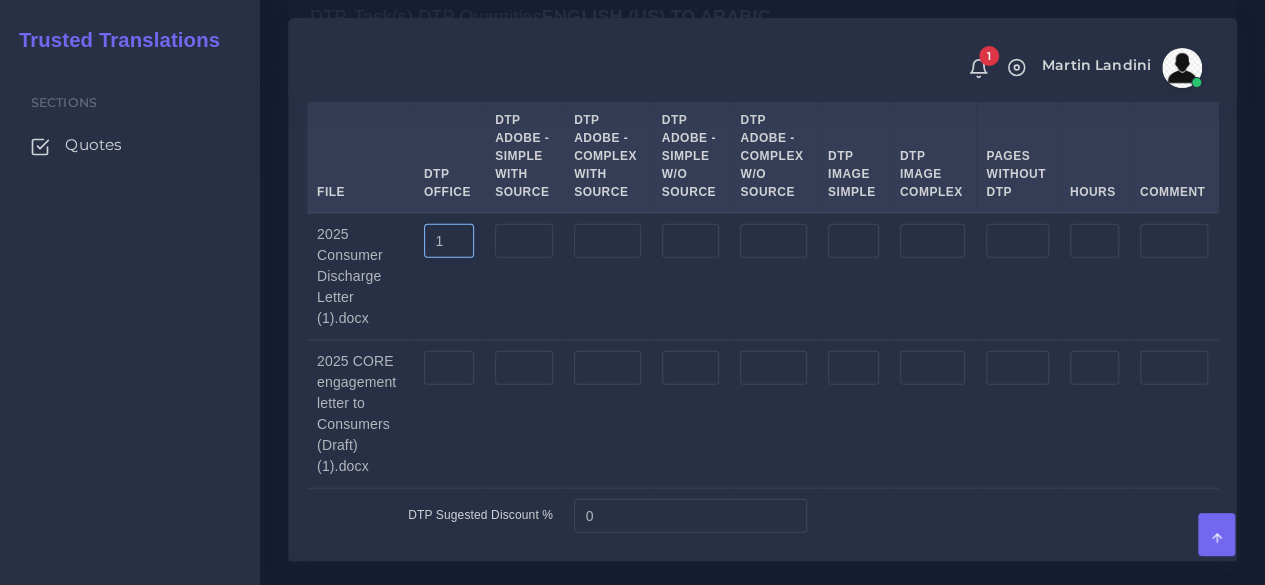 type on "1" 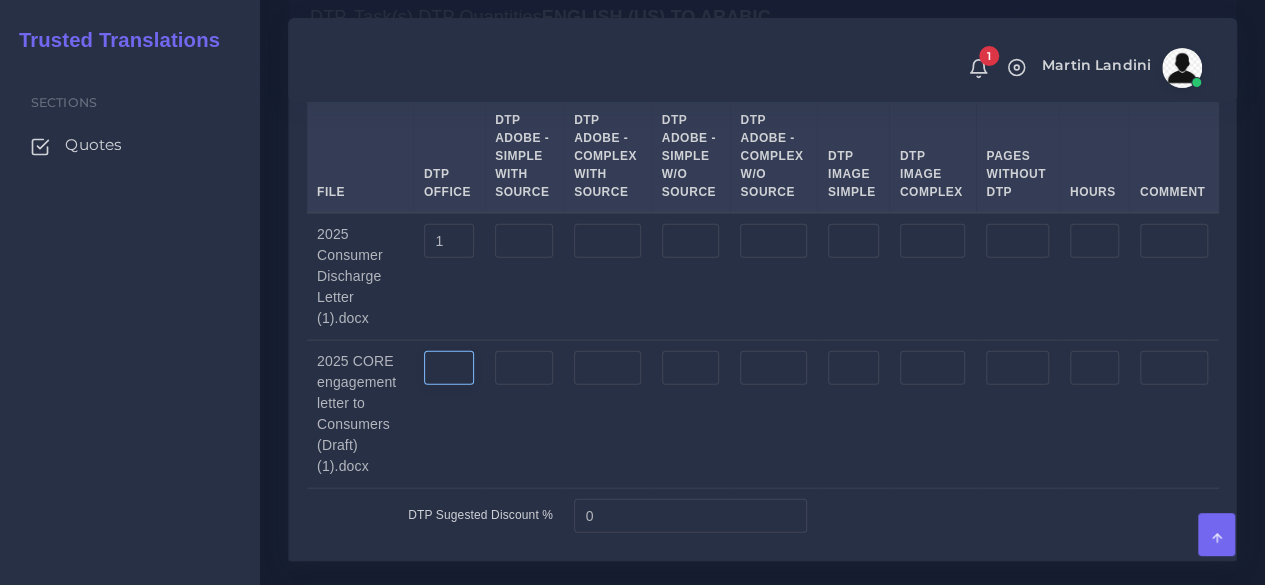 click at bounding box center [449, 368] 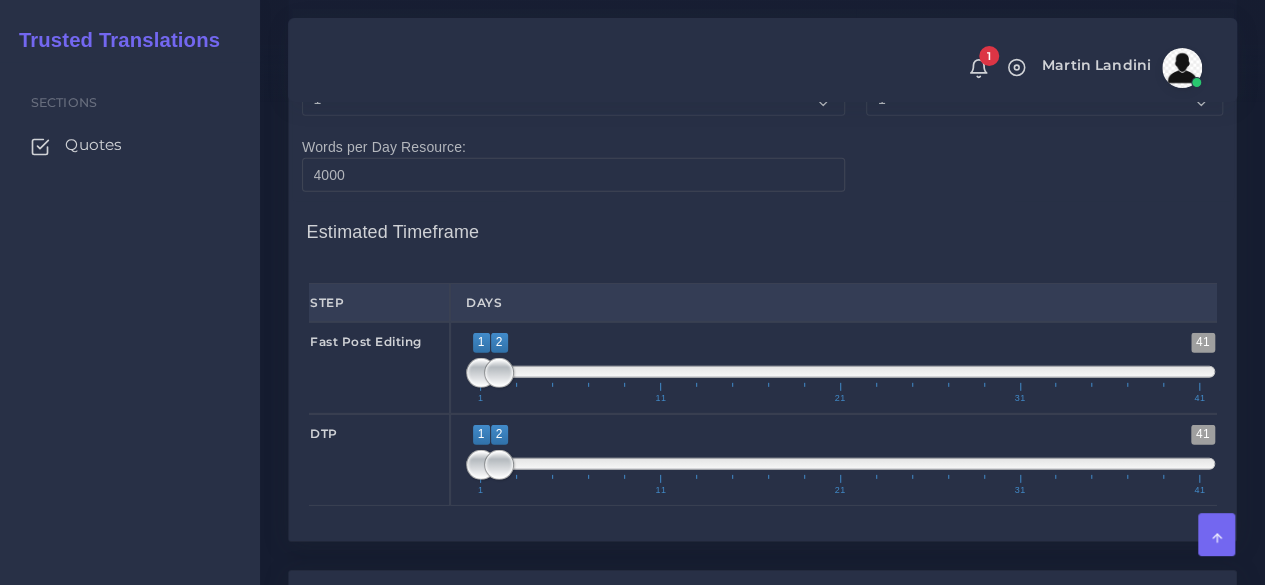 scroll, scrollTop: 2800, scrollLeft: 0, axis: vertical 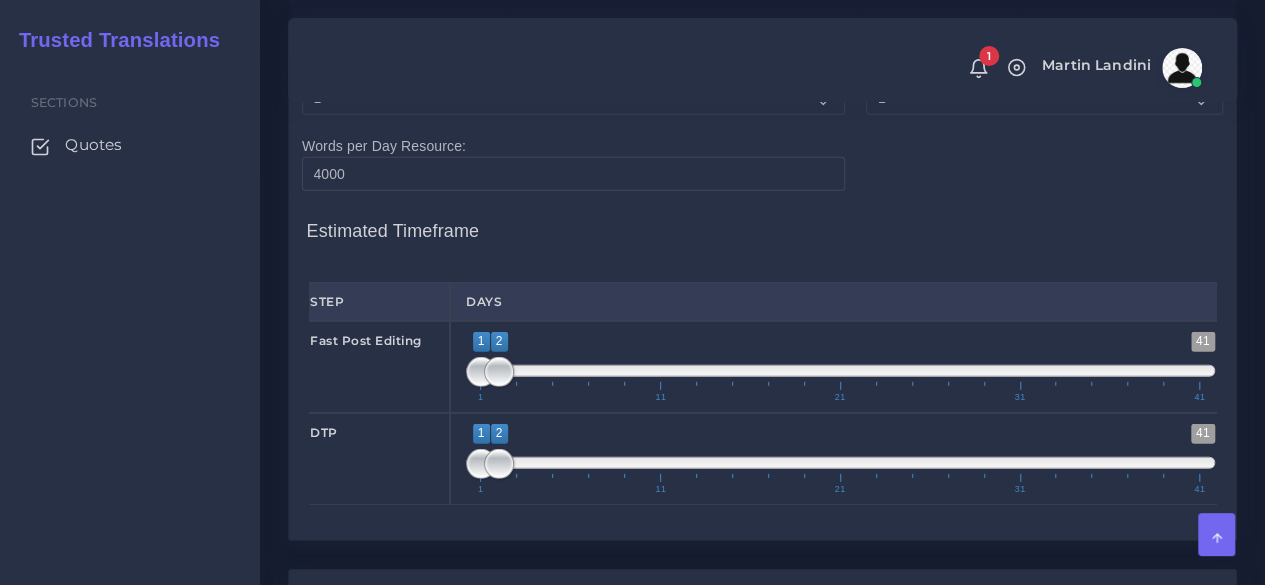 type on "1" 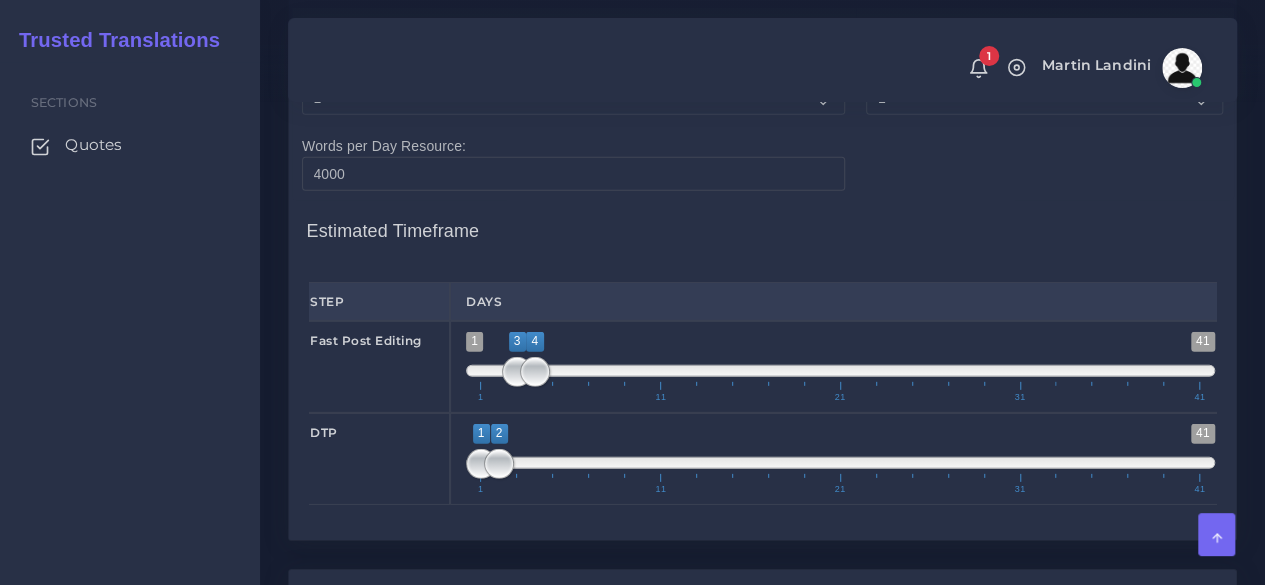 click on "Fast Post Editing" at bounding box center (372, 367) 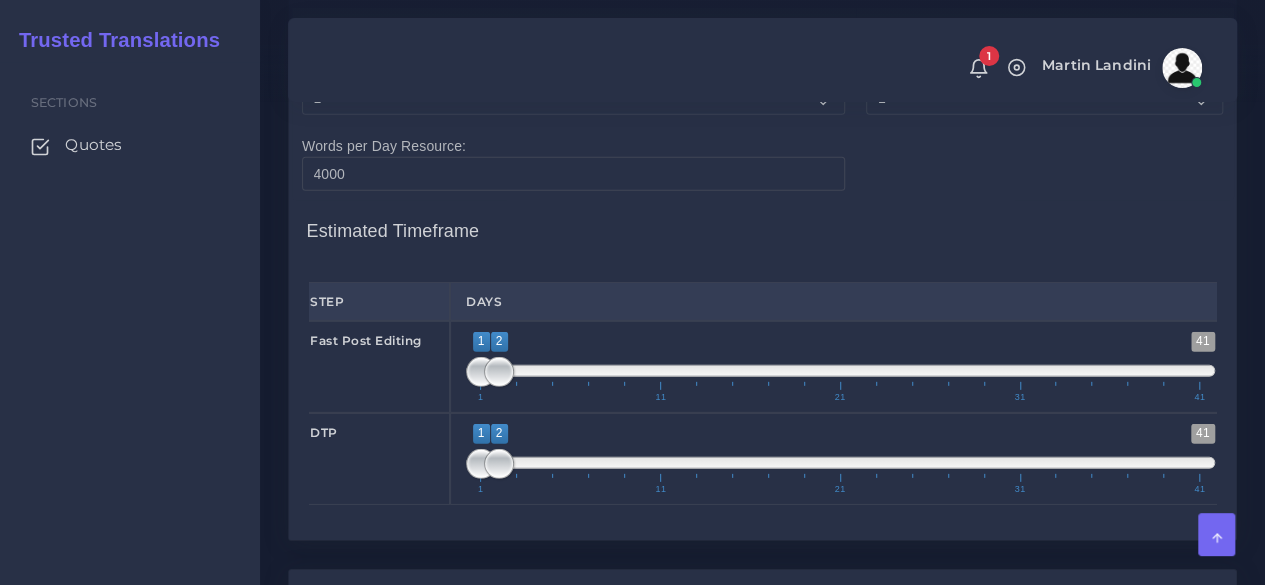 click on "1 41 1 2 1 — 2 1 11 21 31 41" at bounding box center [840, 367] 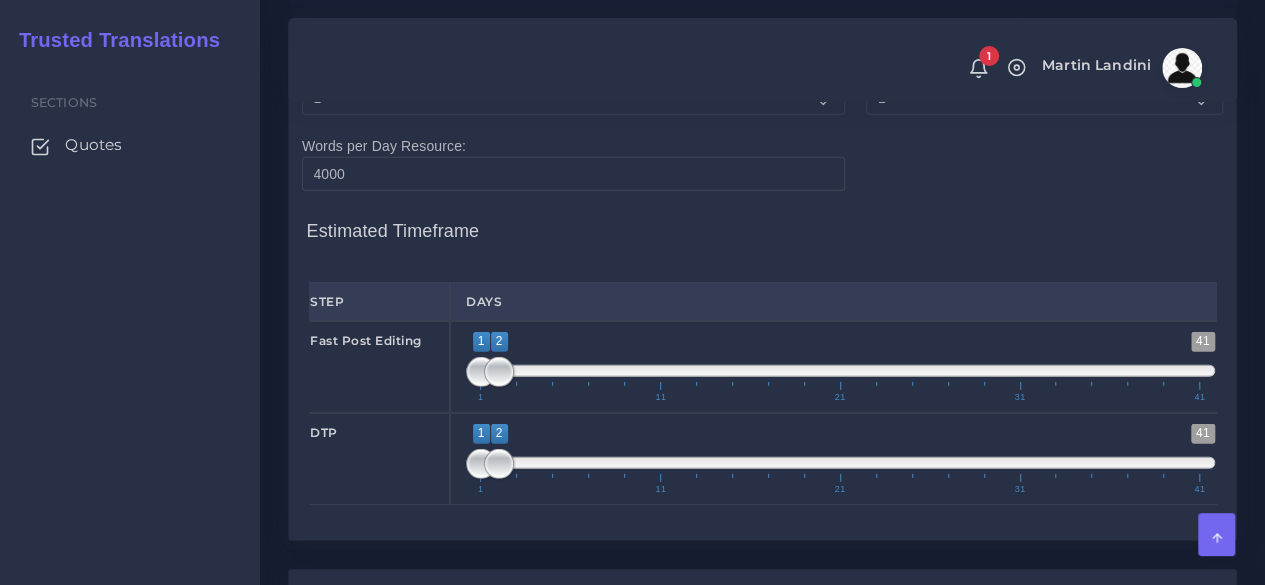 type on "1;1" 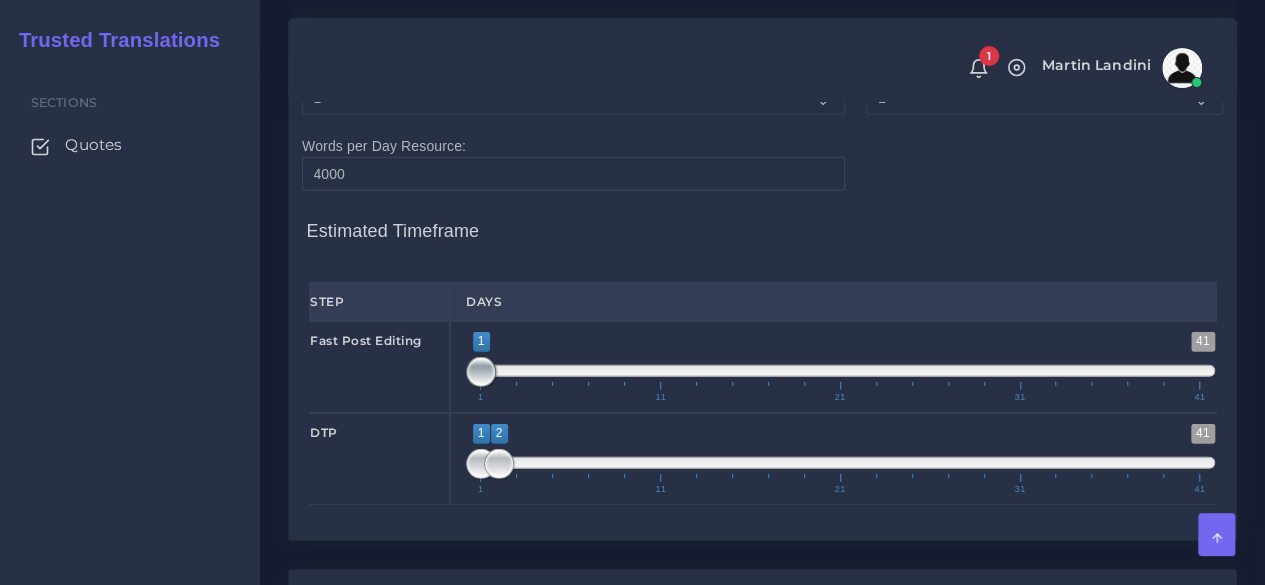 drag, startPoint x: 497, startPoint y: 339, endPoint x: 443, endPoint y: 344, distance: 54.230988 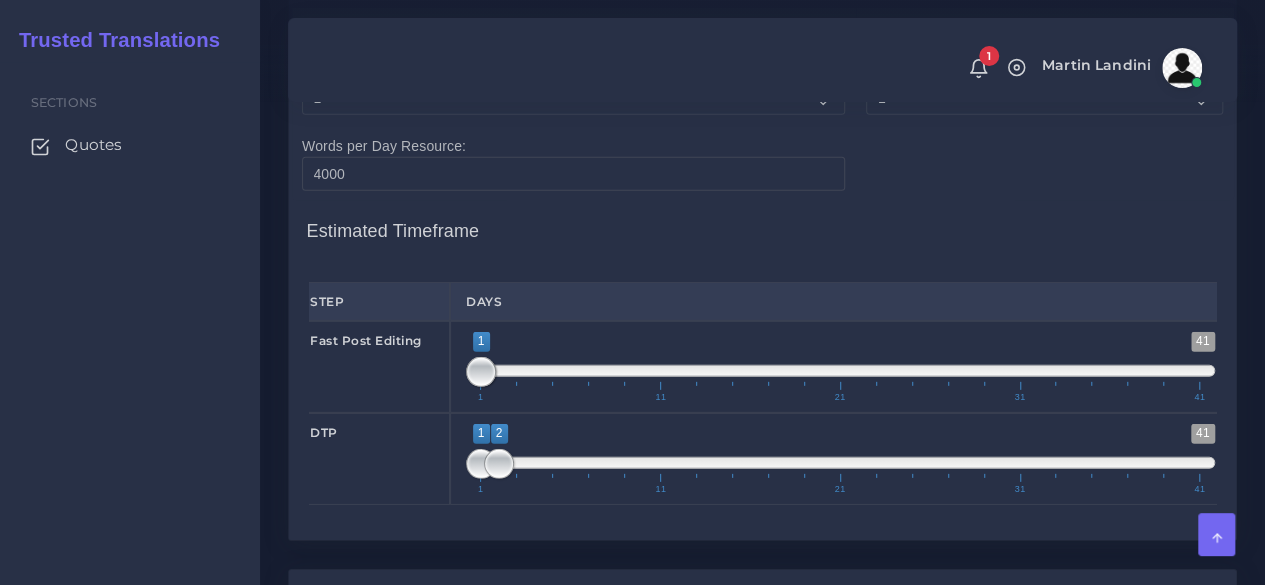 type on "1;1" 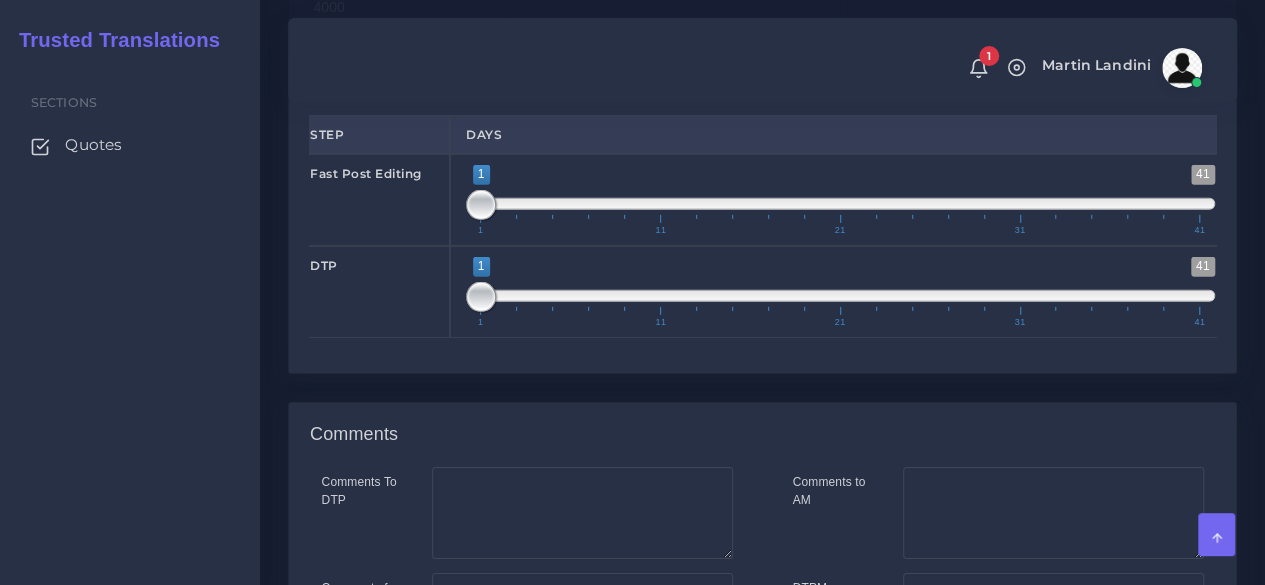 scroll, scrollTop: 3195, scrollLeft: 0, axis: vertical 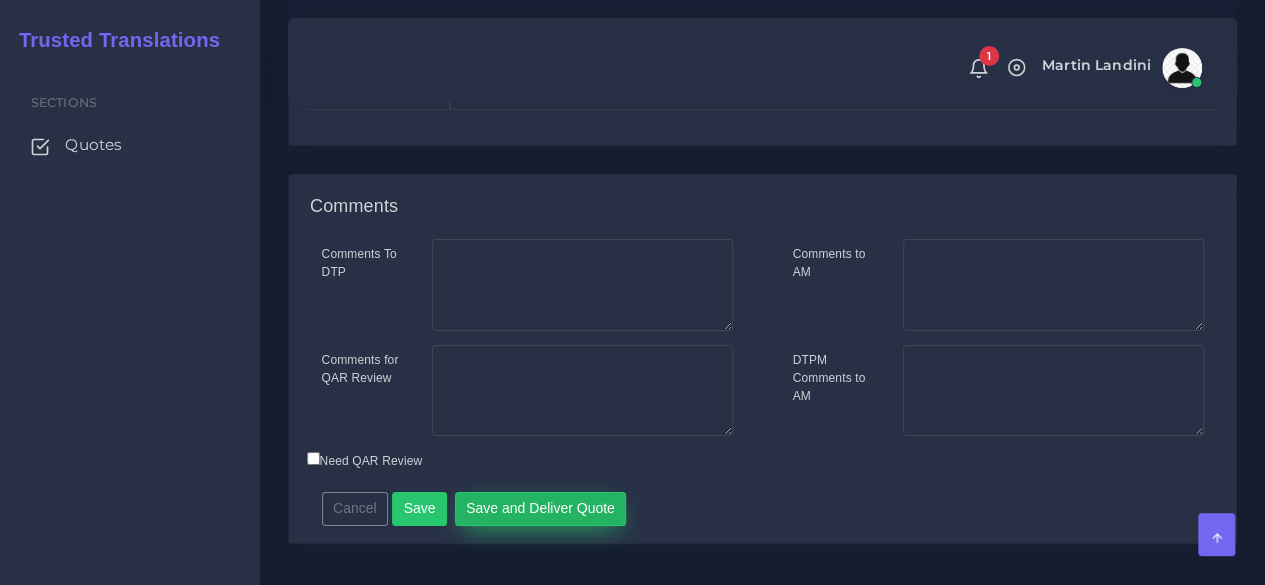 click on "Save and  Deliver Quote" at bounding box center [541, 509] 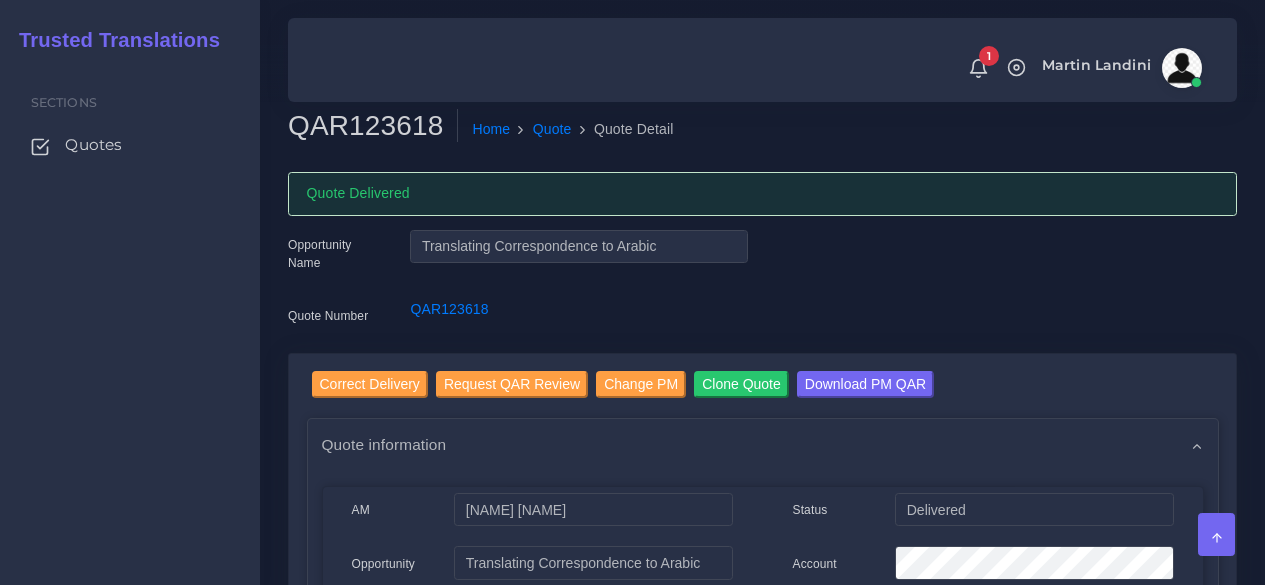 scroll, scrollTop: 0, scrollLeft: 0, axis: both 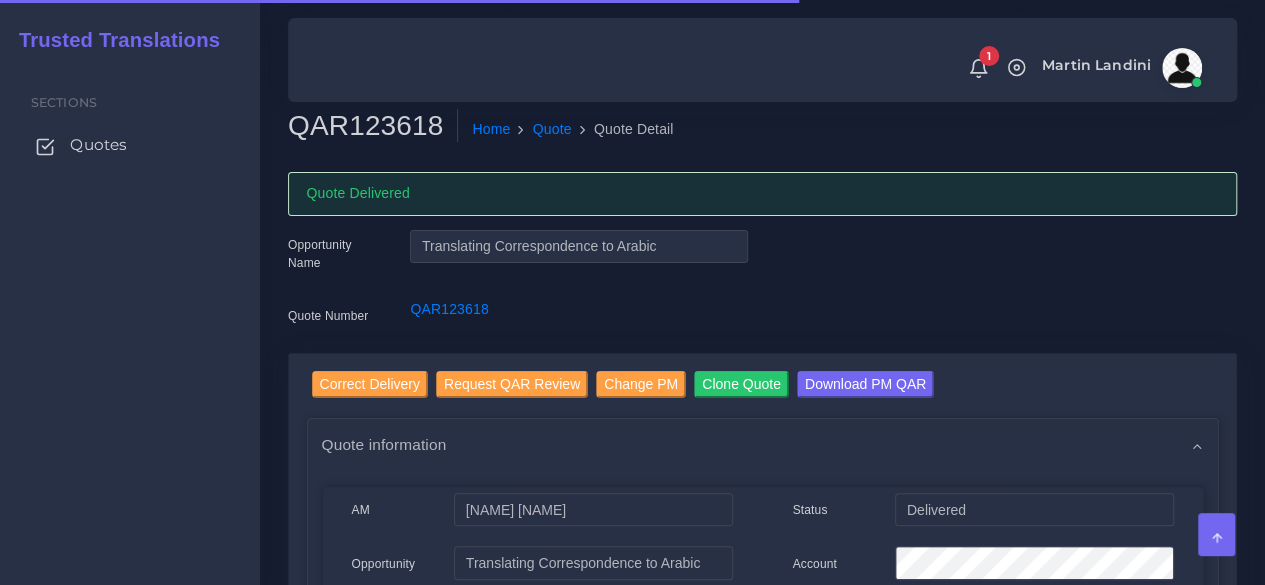 click on "Quotes" at bounding box center [98, 145] 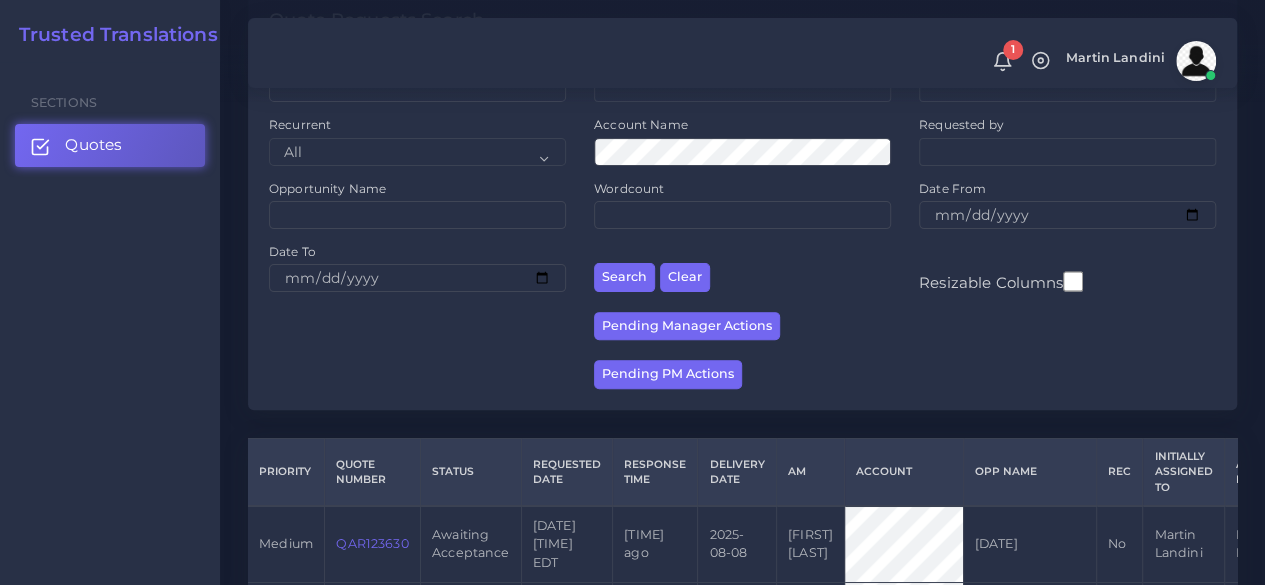 scroll, scrollTop: 300, scrollLeft: 0, axis: vertical 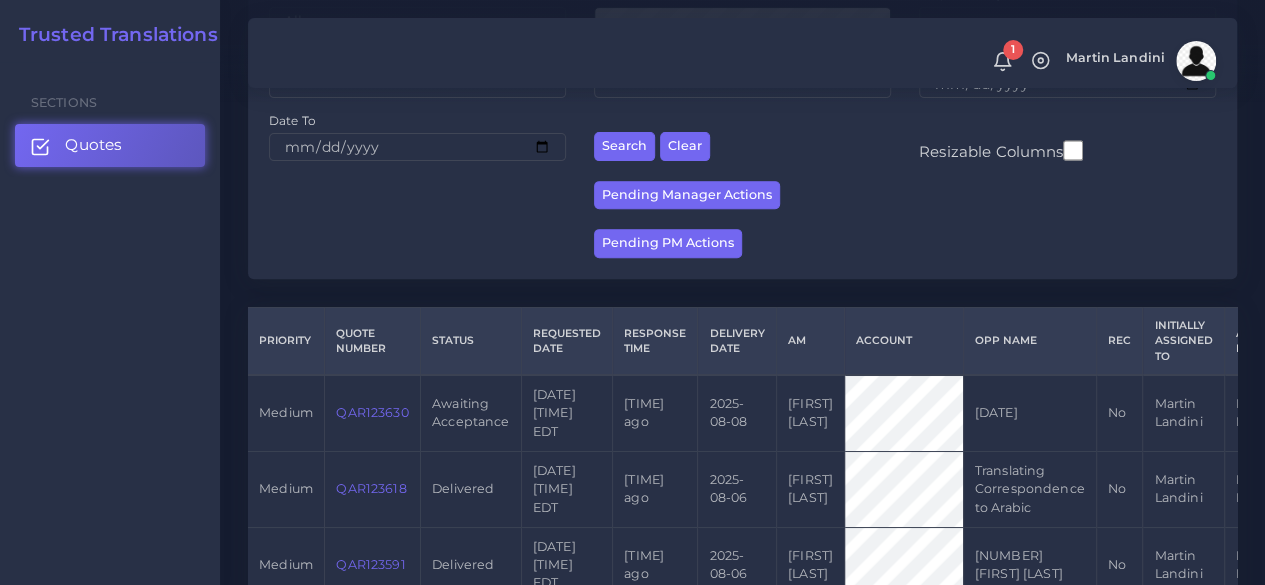 click on "QAR123630" at bounding box center (372, 412) 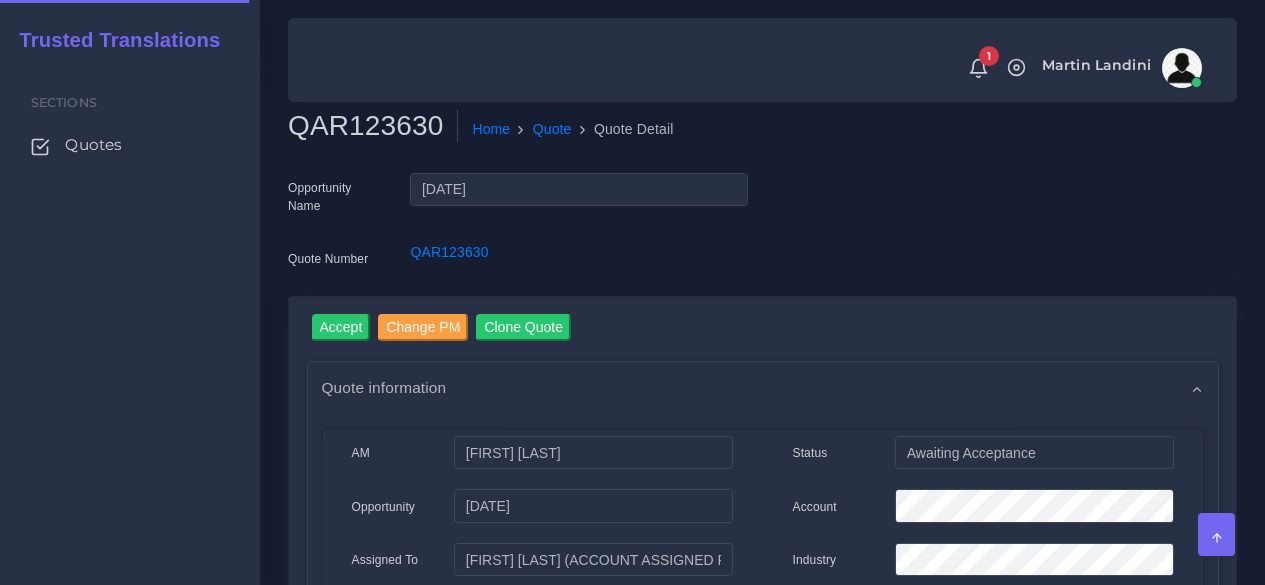 scroll, scrollTop: 0, scrollLeft: 0, axis: both 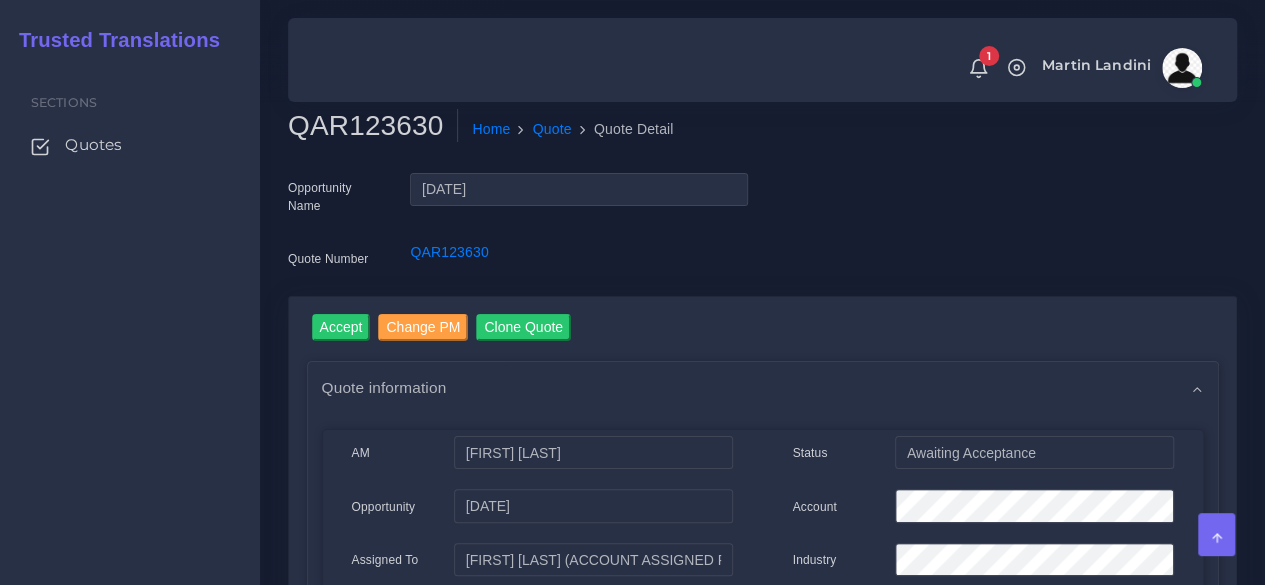 click on "QAR123630" at bounding box center (373, 126) 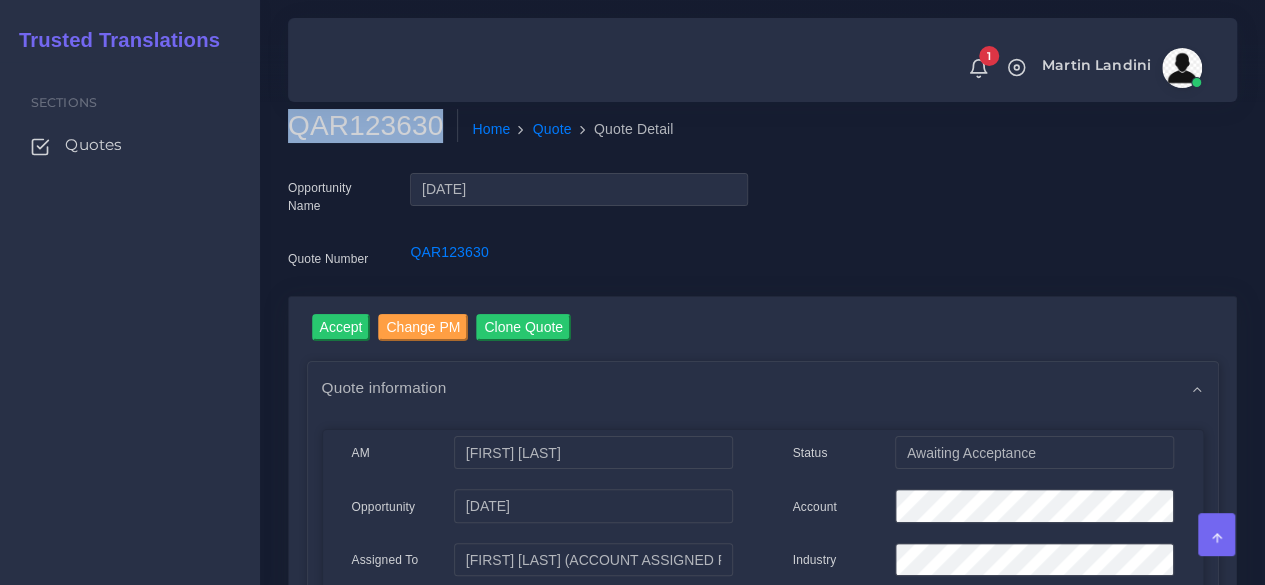 click on "QAR123630" at bounding box center [373, 126] 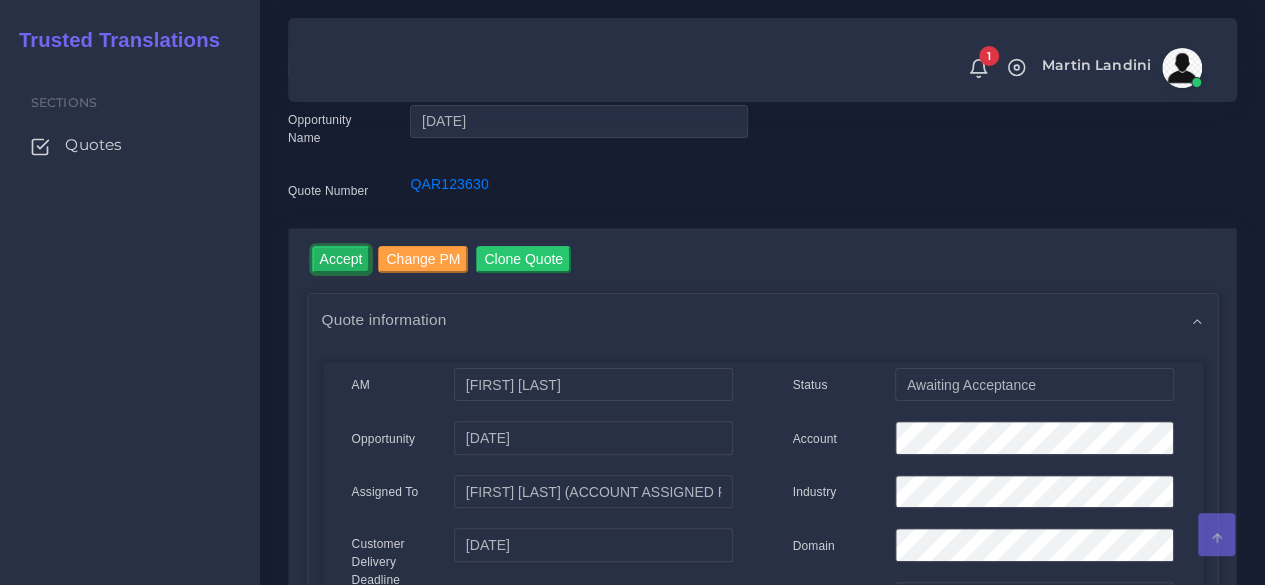 scroll, scrollTop: 100, scrollLeft: 0, axis: vertical 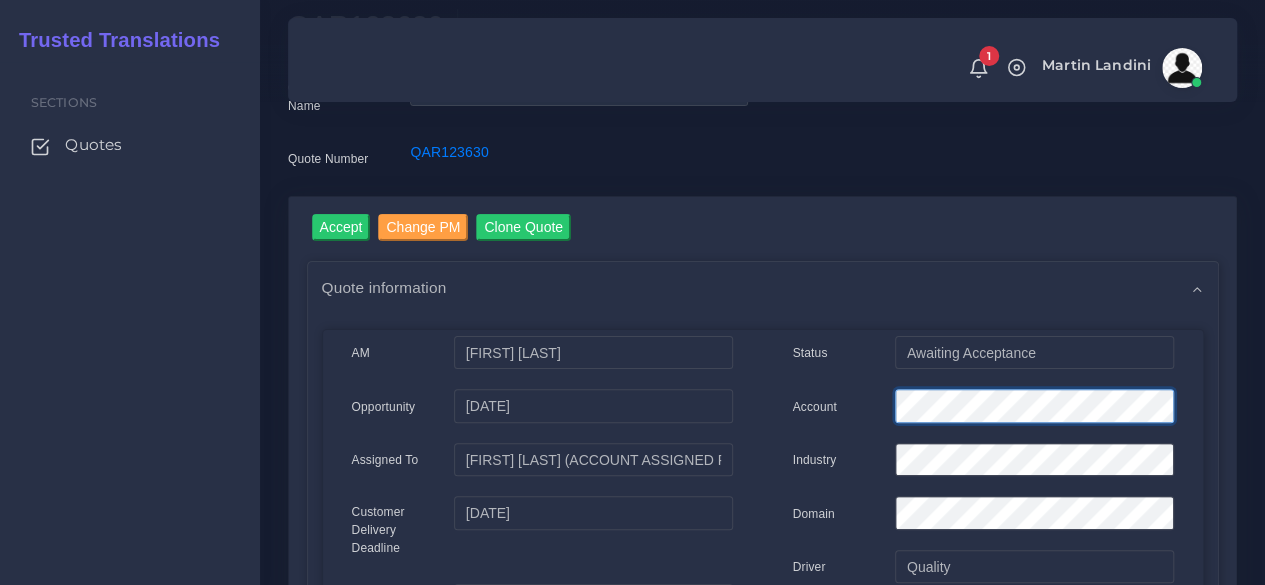 drag, startPoint x: 324, startPoint y: 335, endPoint x: 796, endPoint y: 415, distance: 478.73166 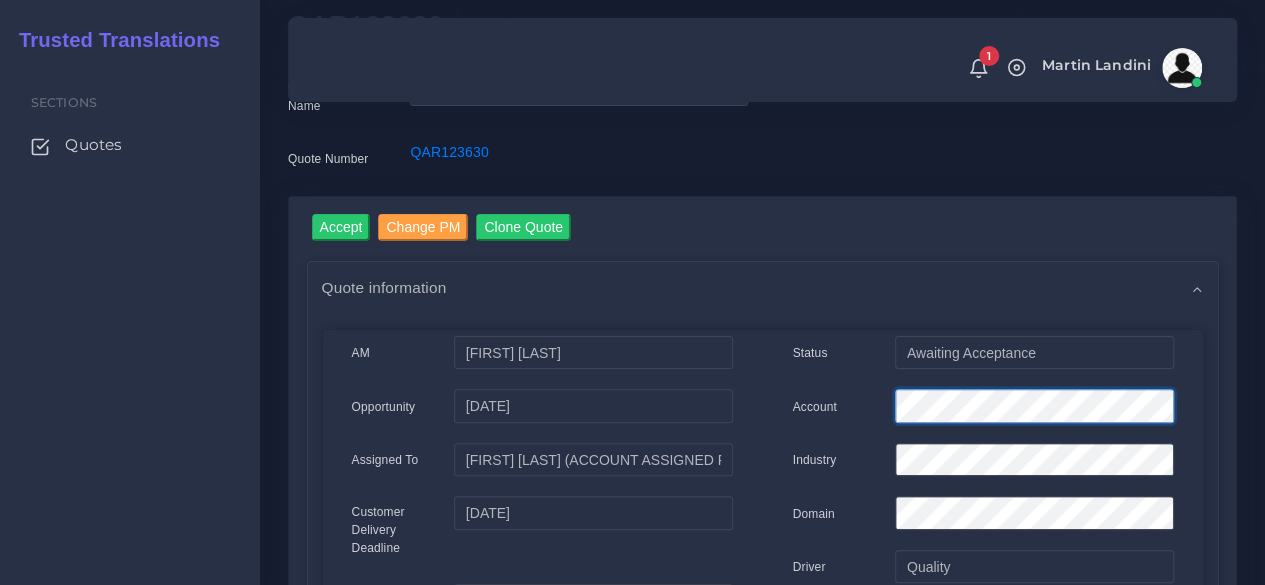 click on "Account" at bounding box center (983, 409) 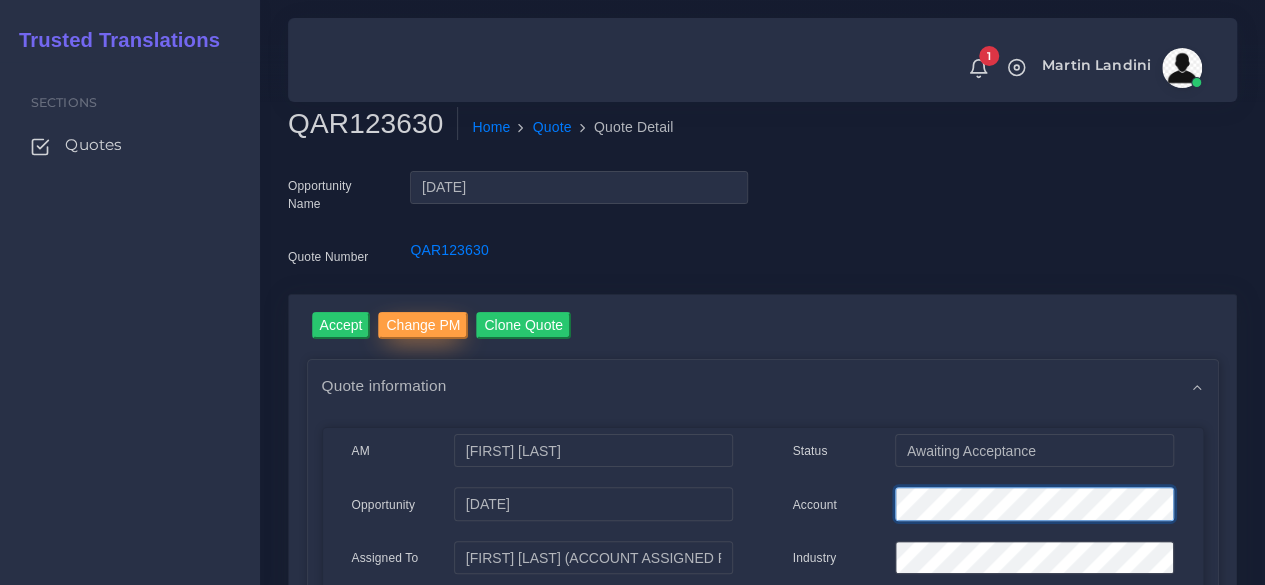 scroll, scrollTop: 0, scrollLeft: 0, axis: both 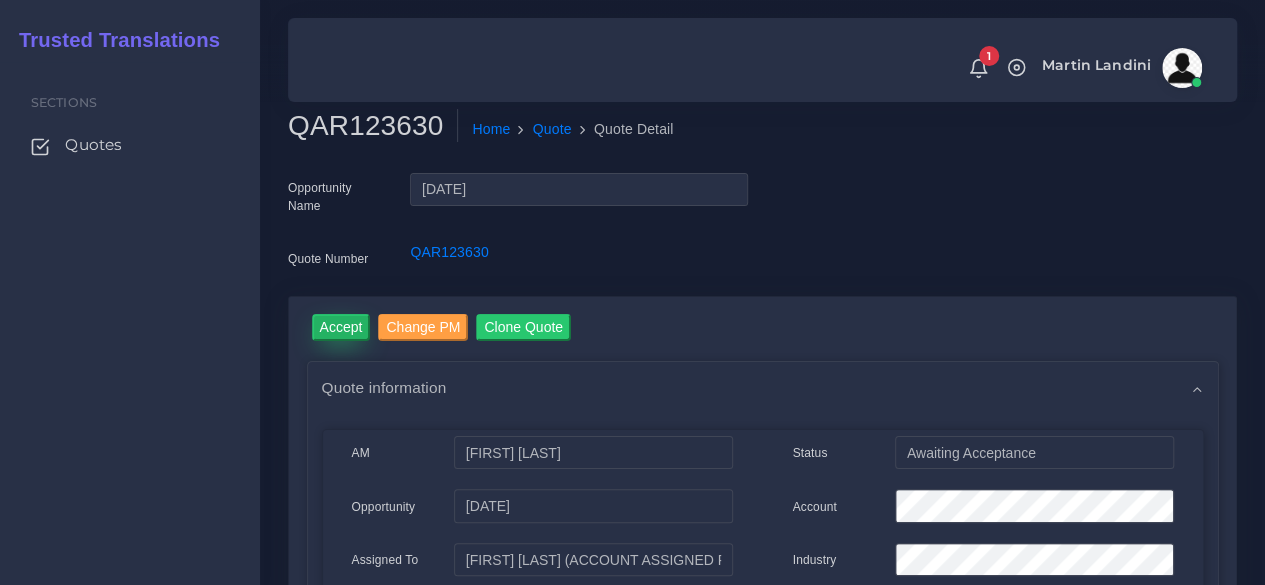 click on "Accept" at bounding box center [341, 327] 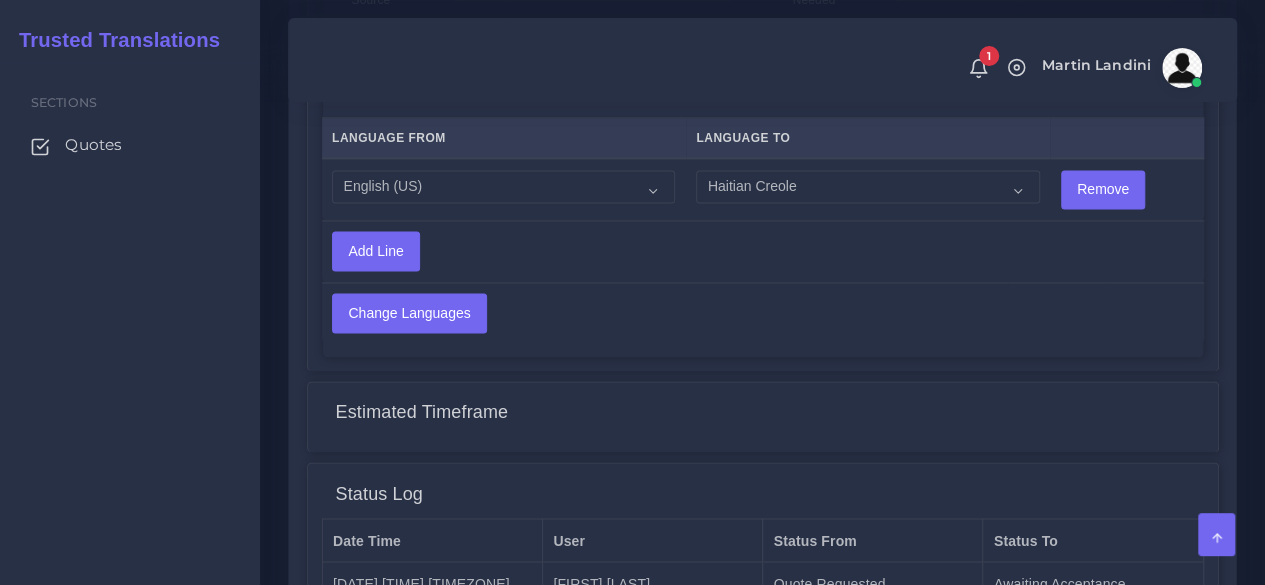 scroll, scrollTop: 1704, scrollLeft: 0, axis: vertical 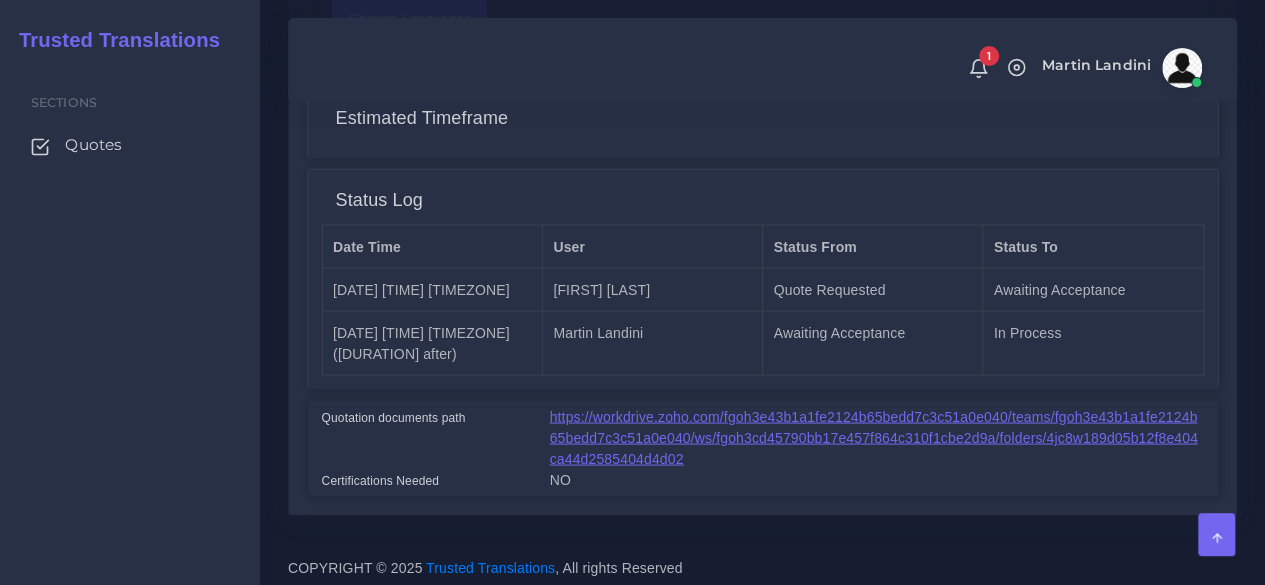 click on "https://workdrive.zoho.com/fgoh3e43b1a1fe2124b65bedd7c3c51a0e040/teams/fgoh3e43b1a1fe2124b65bedd7c3c51a0e040/ws/fgoh3cd45790bb17e457f864c310f1cbe2d9a/folders/4jc8w189d05b12f8e404ca44d2585404d4d02" at bounding box center [874, 437] 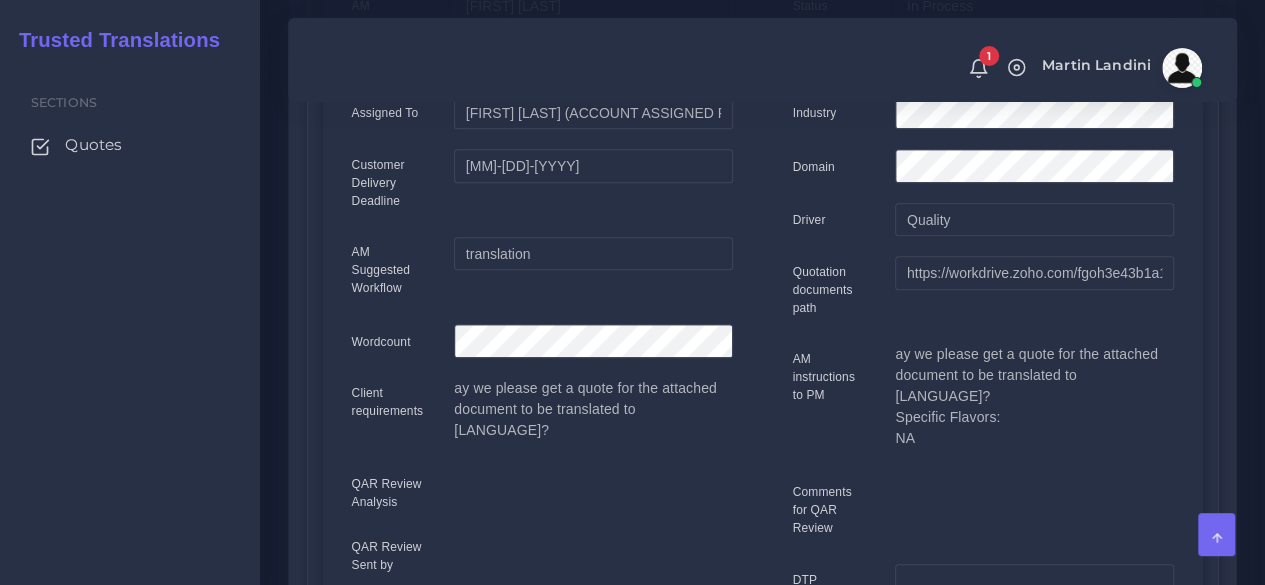 scroll, scrollTop: 4, scrollLeft: 0, axis: vertical 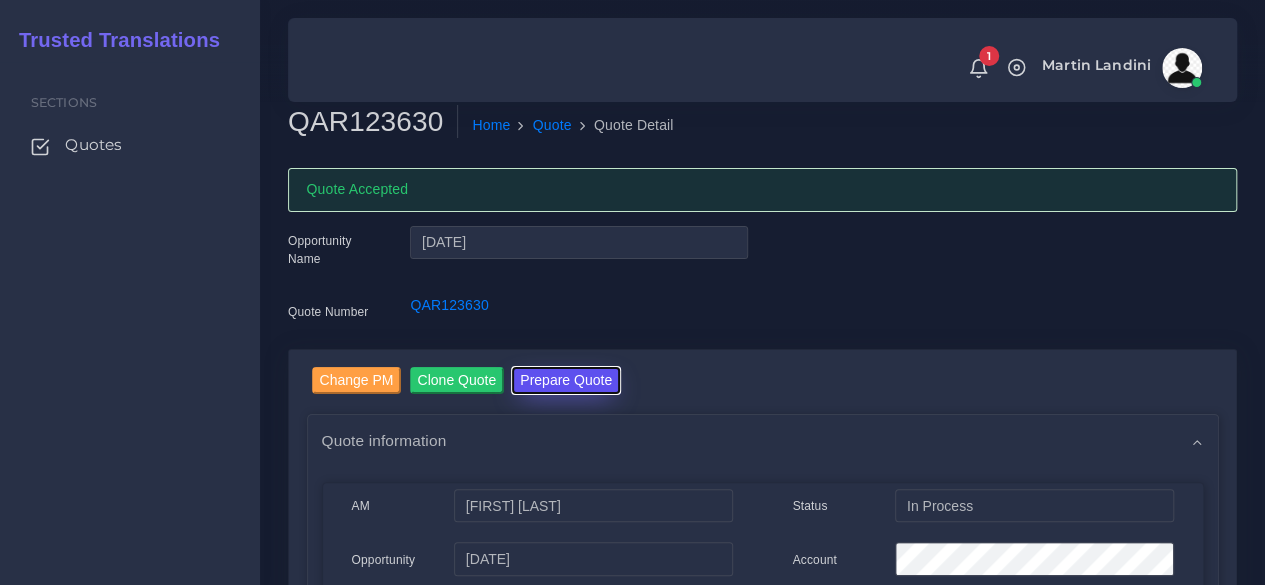 click on "Prepare Quote" at bounding box center [566, 380] 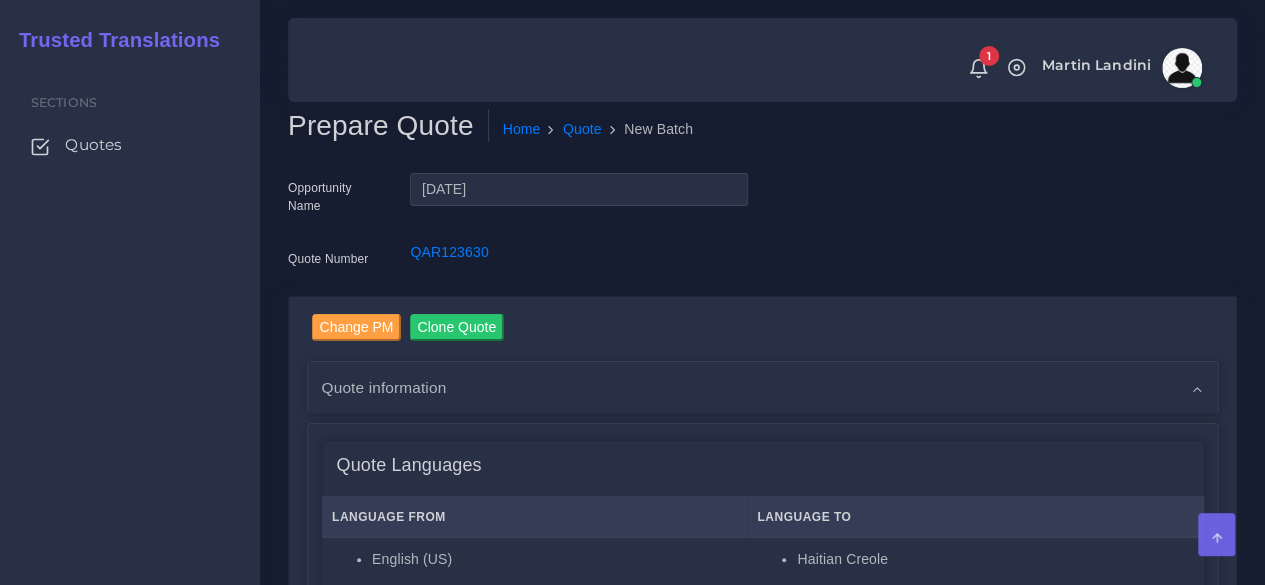 scroll, scrollTop: 500, scrollLeft: 0, axis: vertical 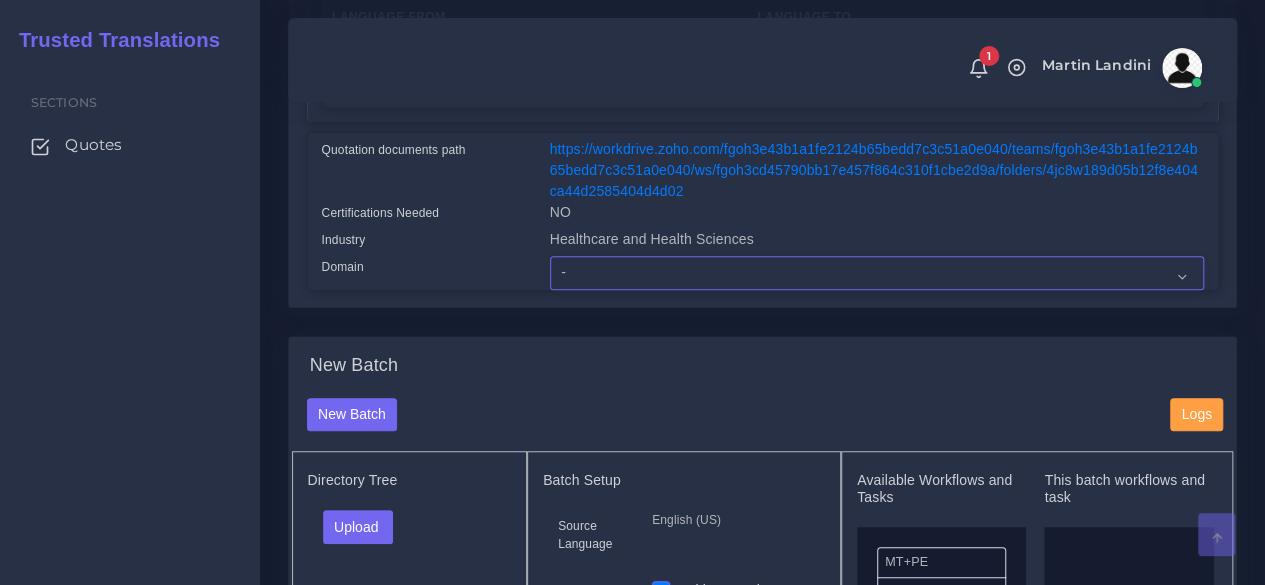 click on "-
Advertising and Media
Agriculture, Forestry and Fishing
Architecture, Building and Construction
Automotive
Chemicals
Computer Hardware
Computer Software
Consumer Electronics - Home appliances
Education
Energy, Water, Transportation and Utilities
Finance - Banking
Food Manufacturing and Services
Healthcare and Health Sciences
Hospitality, Leisure, Tourism and Arts
Human Resources - HR
Industrial Electronics
Industrial Manufacturing Insurance" at bounding box center [877, 273] 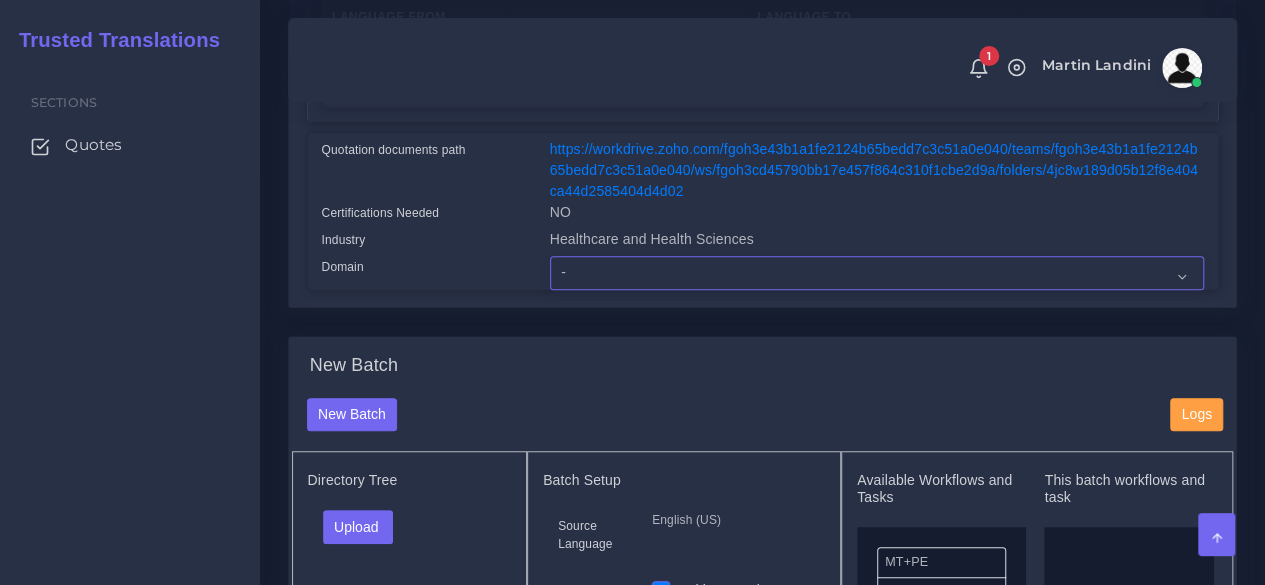 select on "Healthcare and Health Sciences" 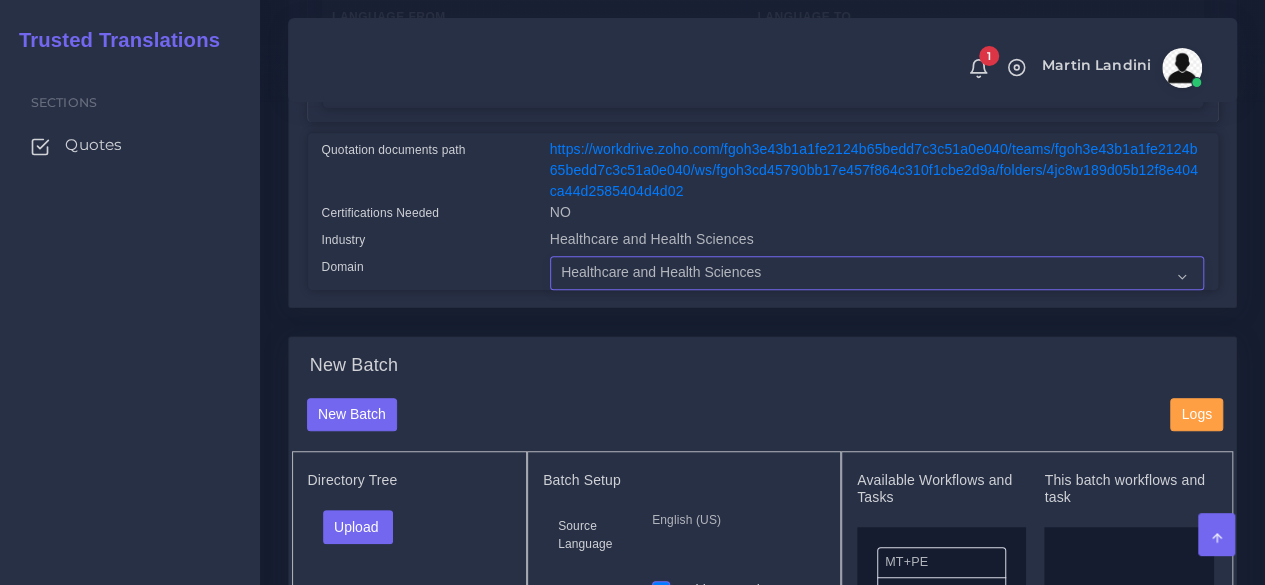 click on "-
Advertising and Media
Agriculture, Forestry and Fishing
Architecture, Building and Construction
Automotive
Chemicals
Computer Hardware
Computer Software
Consumer Electronics - Home appliances
Education
Energy, Water, Transportation and Utilities
Finance - Banking
Food Manufacturing and Services
Healthcare and Health Sciences
Hospitality, Leisure, Tourism and Arts
Human Resources - HR
Industrial Electronics
Industrial Manufacturing Insurance" at bounding box center (877, 273) 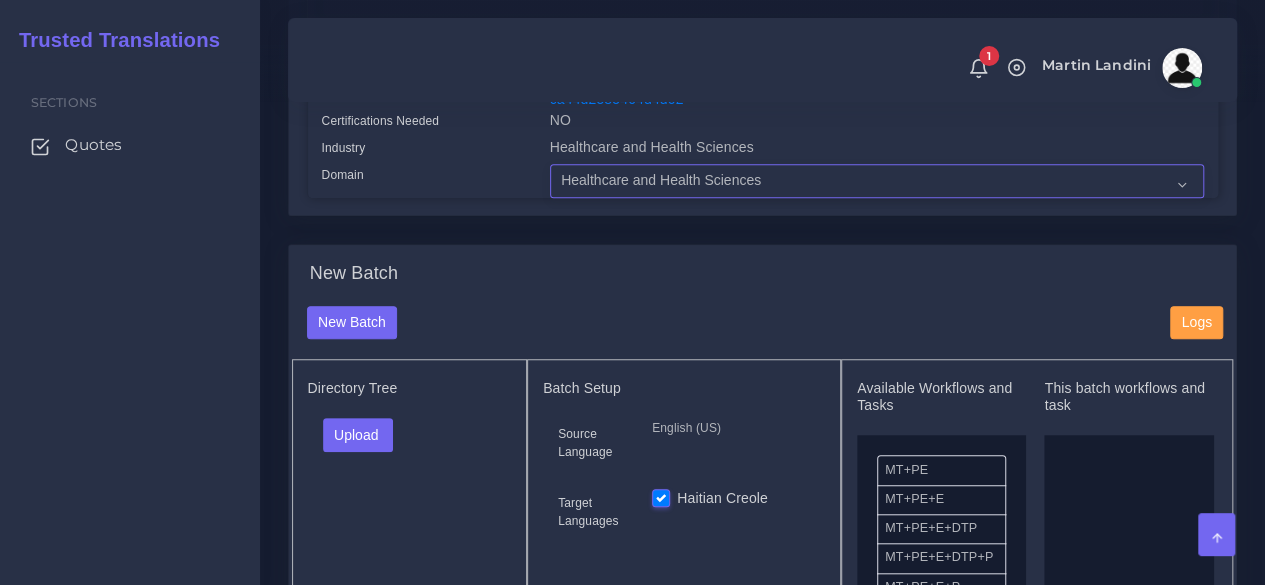 scroll, scrollTop: 700, scrollLeft: 0, axis: vertical 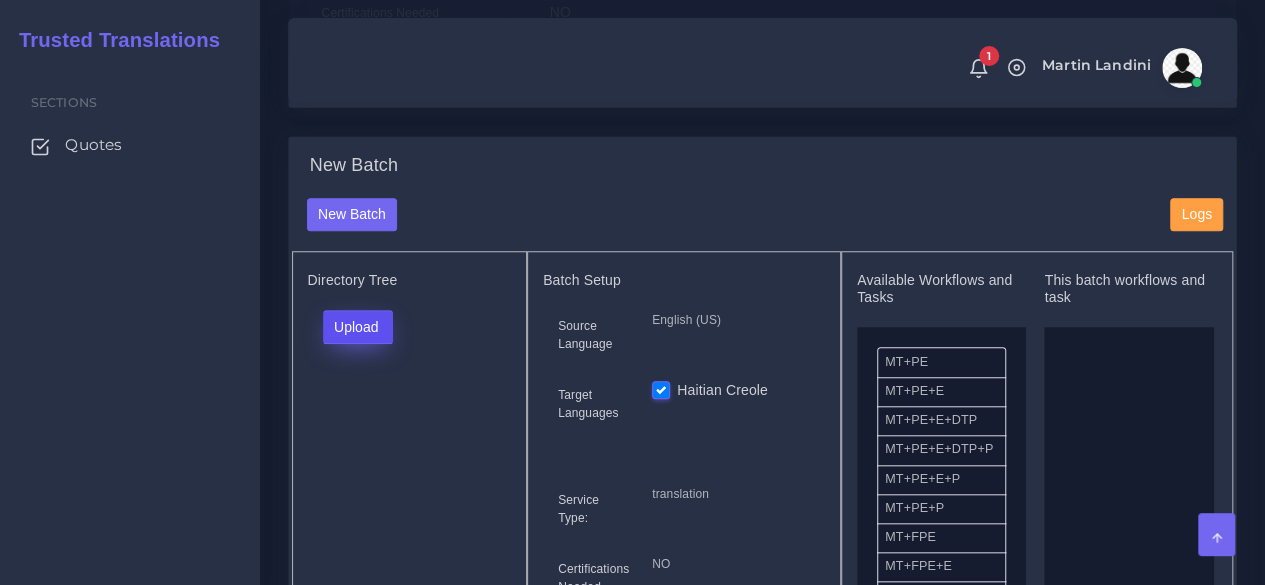 click on "Upload" at bounding box center (358, 327) 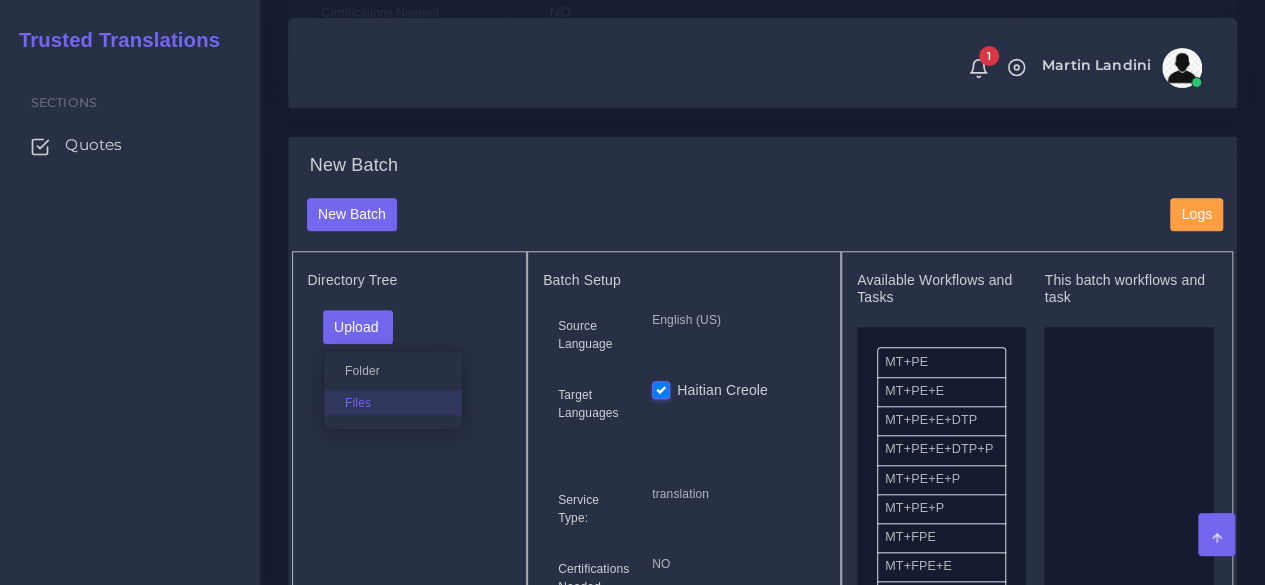 click on "Folder
Files" at bounding box center (393, 390) 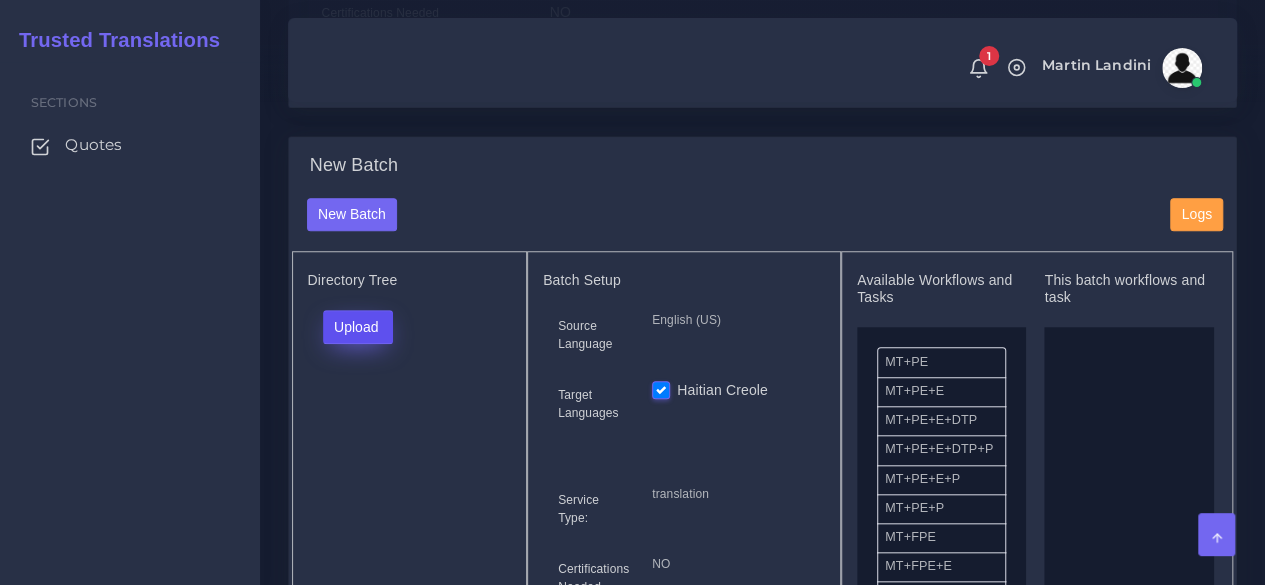 click on "Upload" at bounding box center [358, 327] 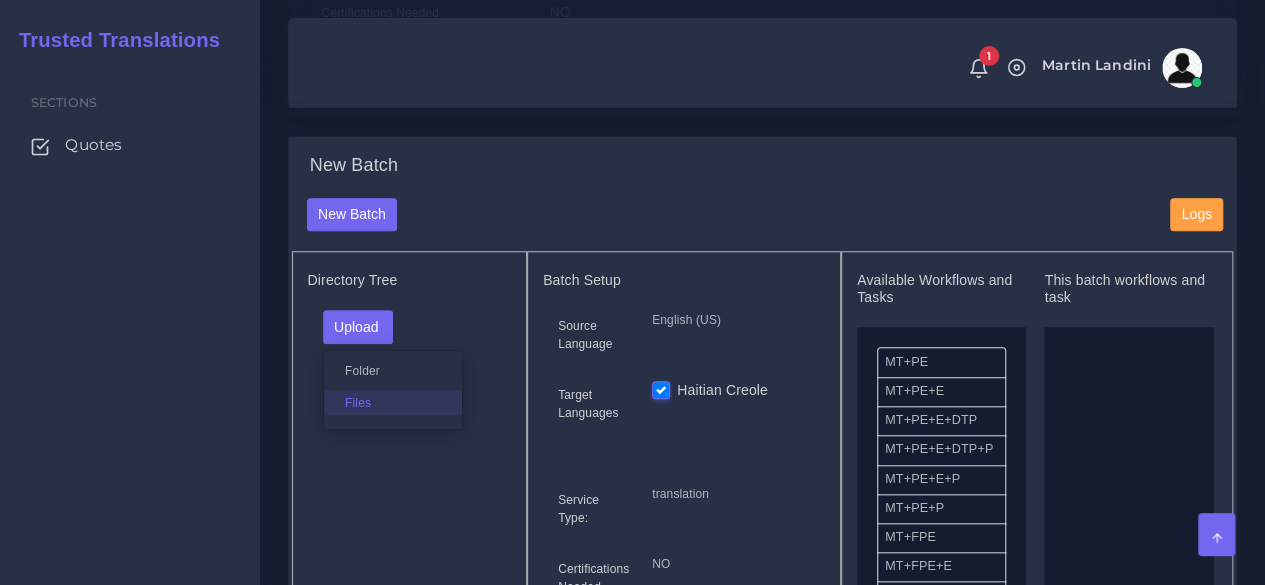 click on "Files" at bounding box center (393, 402) 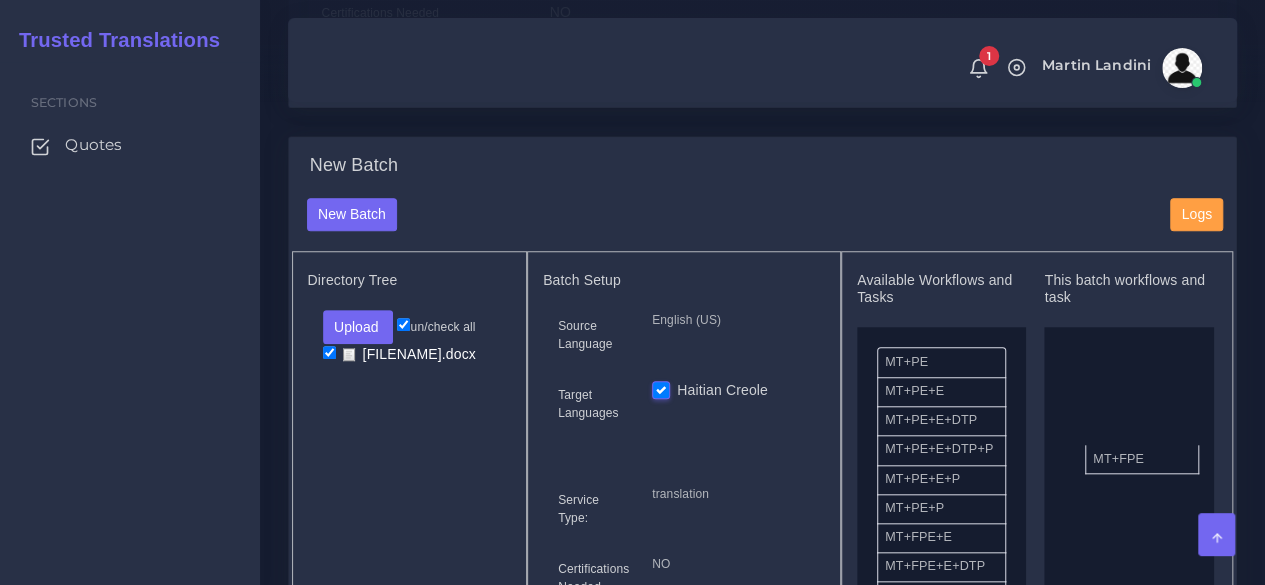 drag, startPoint x: 938, startPoint y: 551, endPoint x: 922, endPoint y: 453, distance: 99.29753 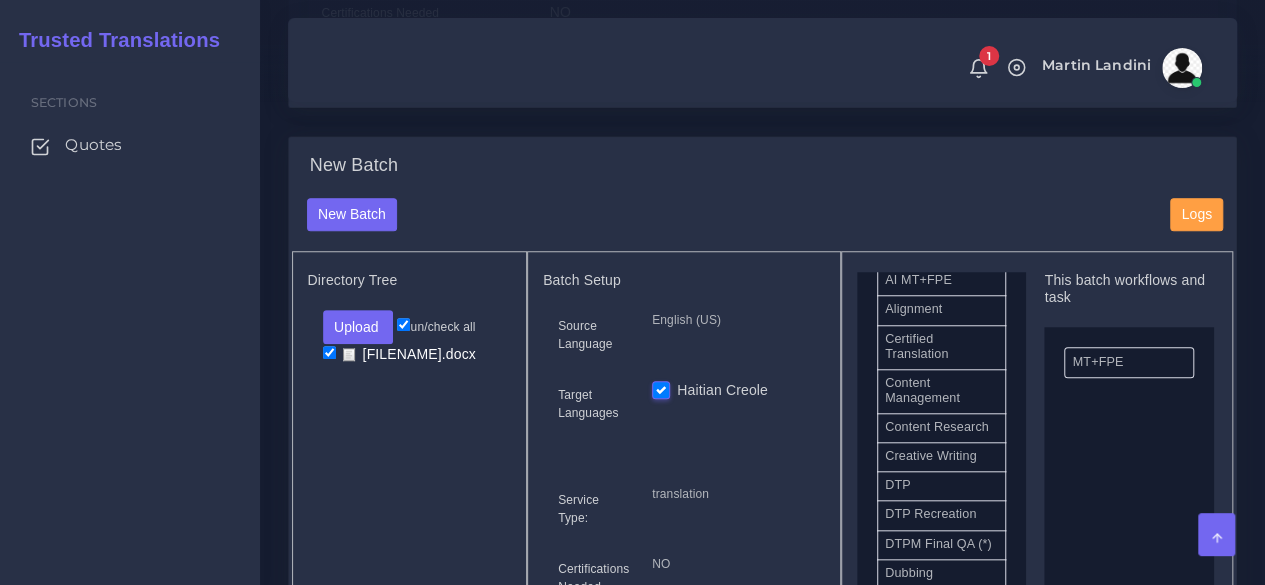 scroll, scrollTop: 600, scrollLeft: 0, axis: vertical 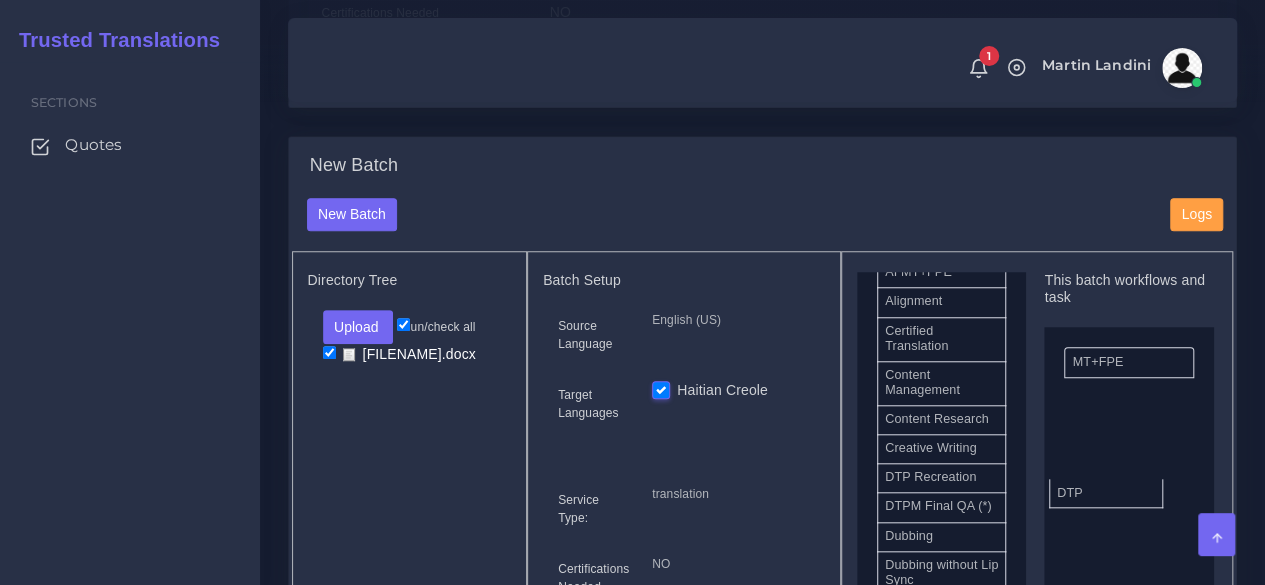 drag, startPoint x: 940, startPoint y: 496, endPoint x: 1096, endPoint y: 489, distance: 156.15697 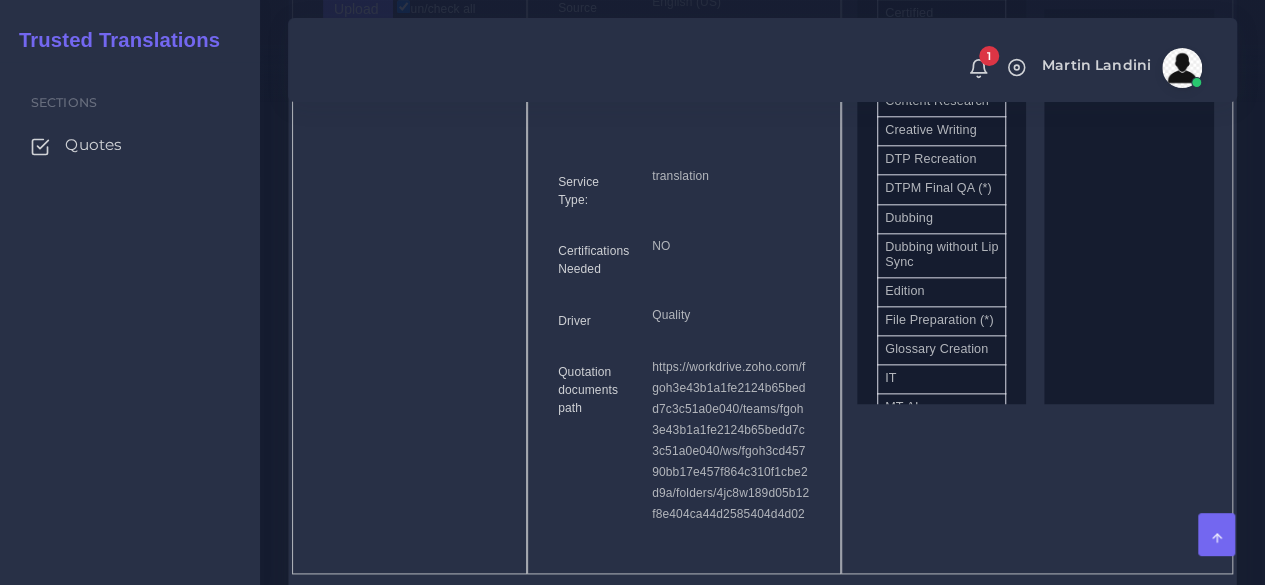 scroll, scrollTop: 1100, scrollLeft: 0, axis: vertical 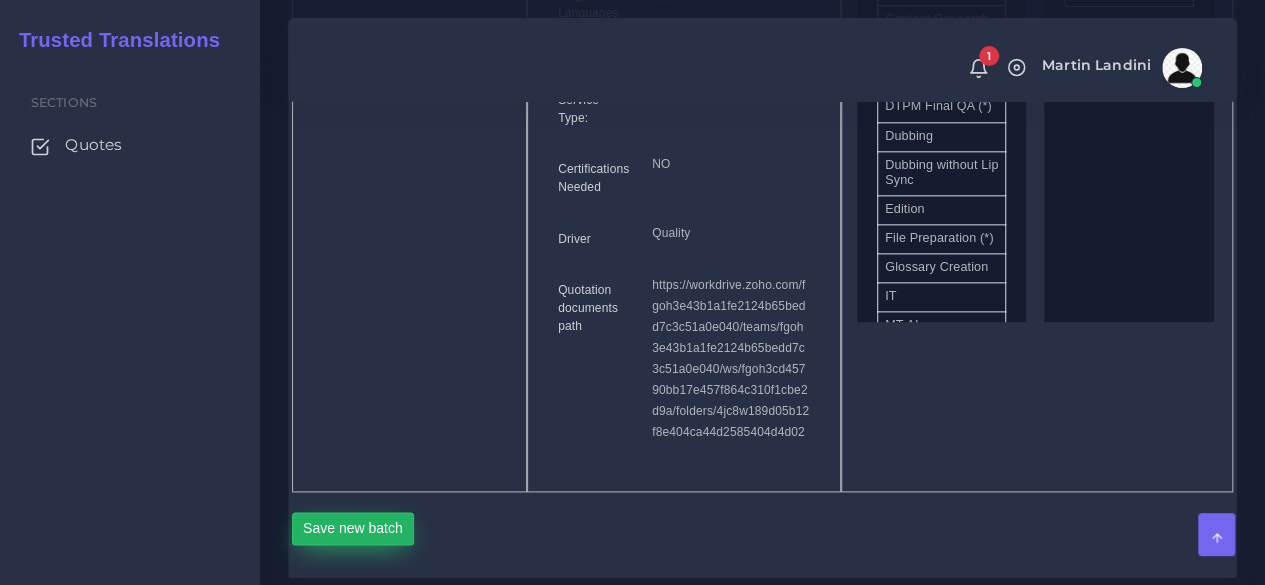 click on "Save new batch" at bounding box center [353, 529] 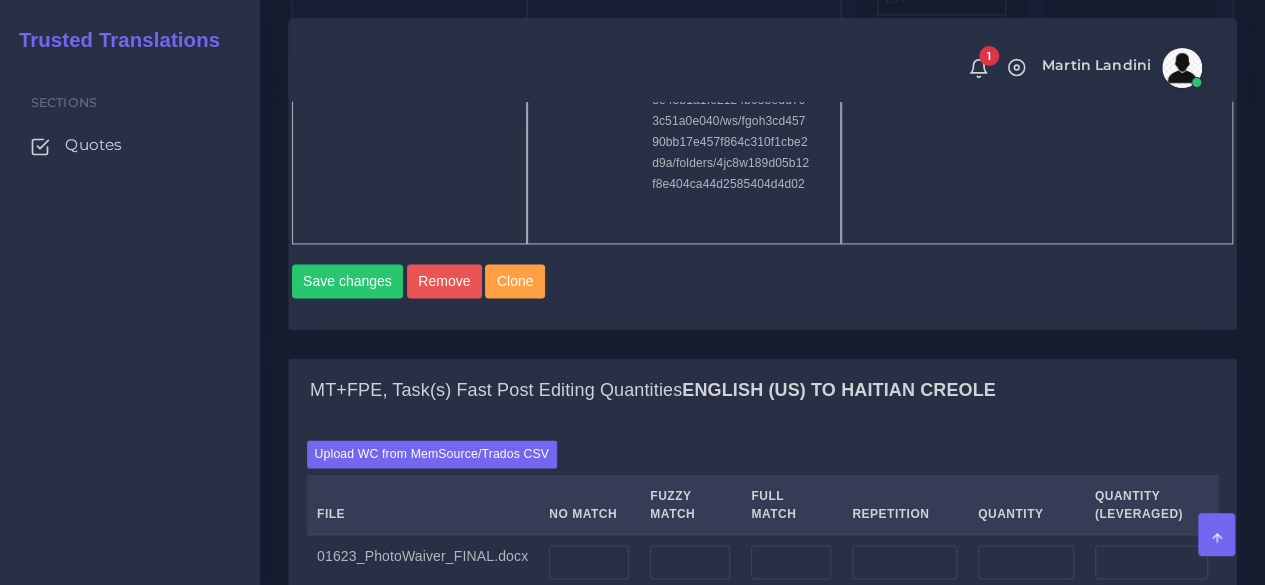 scroll, scrollTop: 1600, scrollLeft: 0, axis: vertical 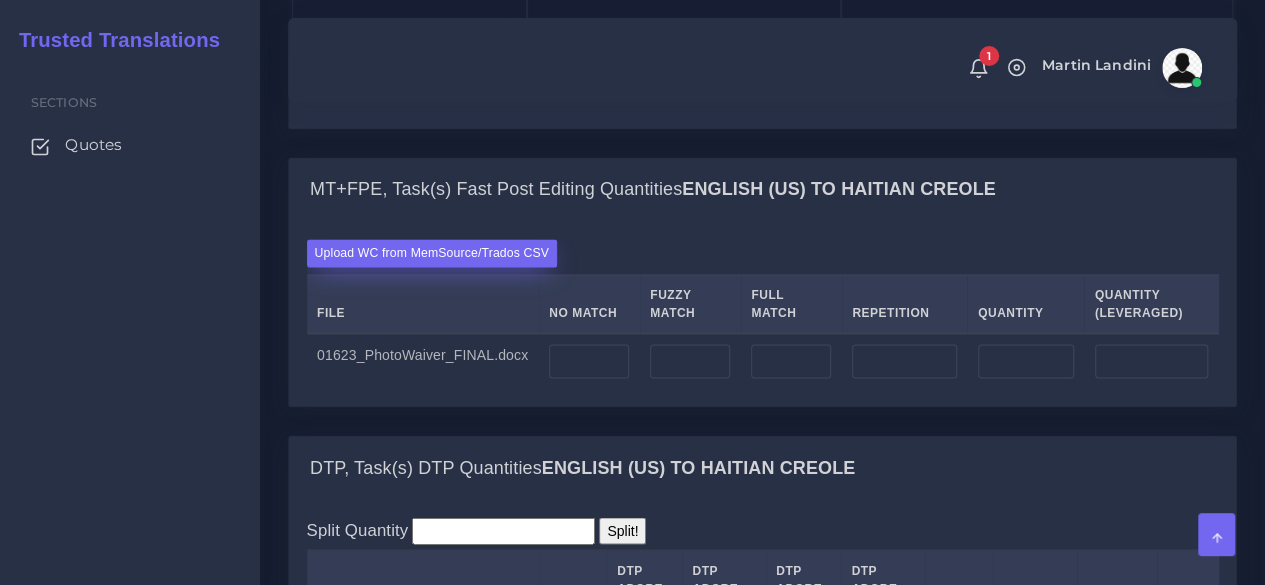 click on "Upload WC from MemSource/Trados CSV" at bounding box center (432, 252) 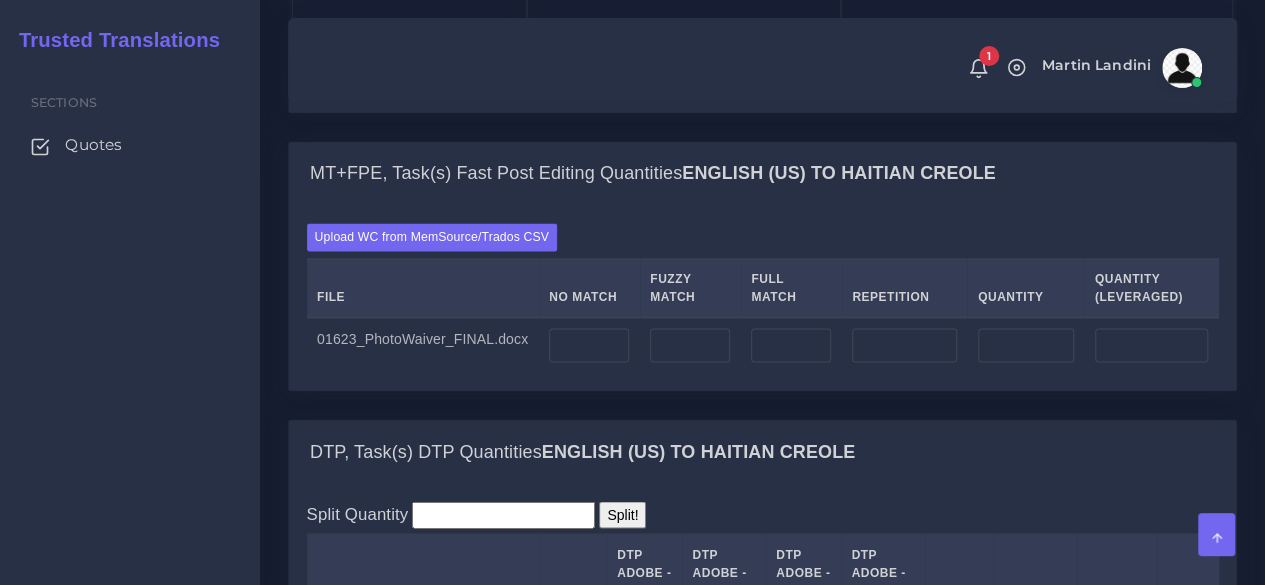 scroll, scrollTop: 1600, scrollLeft: 0, axis: vertical 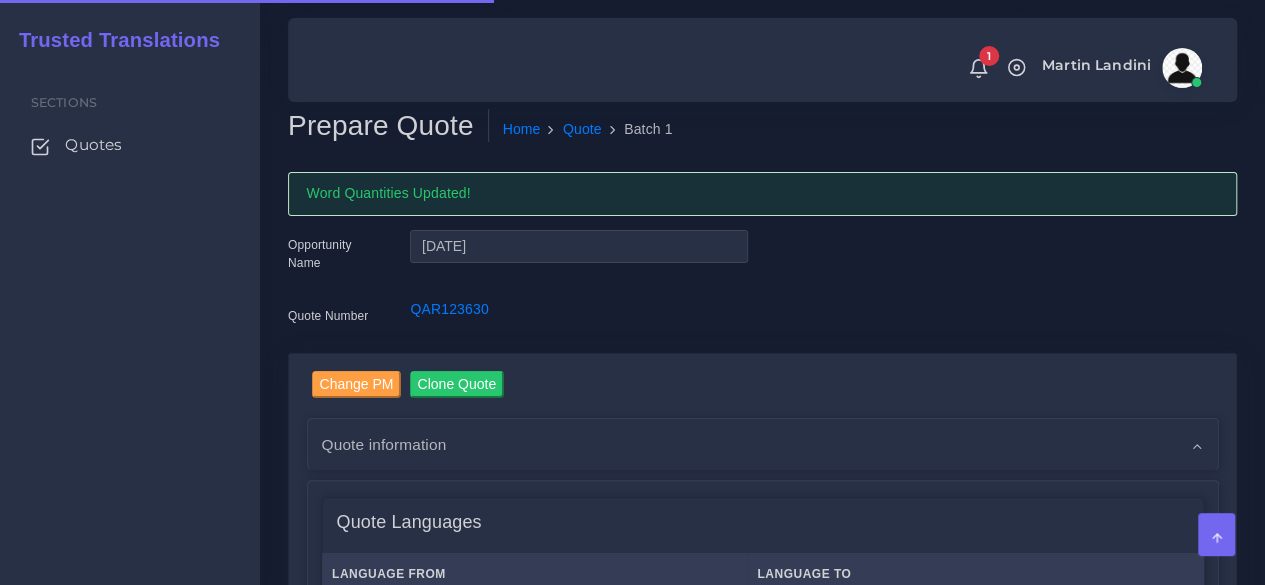 type 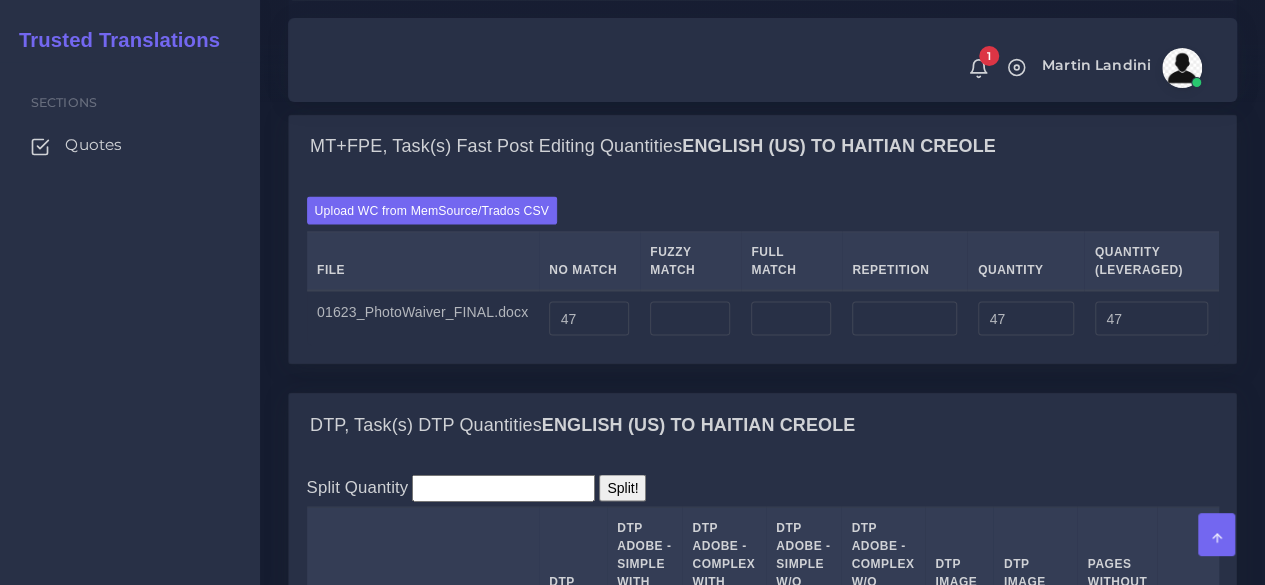 scroll, scrollTop: 2000, scrollLeft: 0, axis: vertical 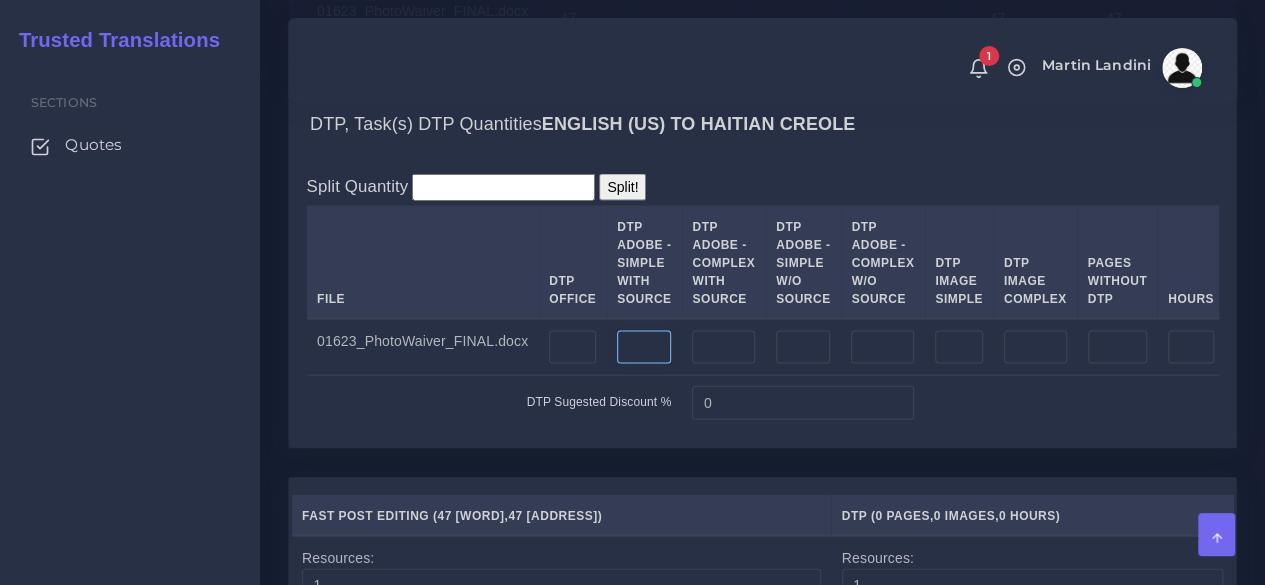 click at bounding box center (644, 348) 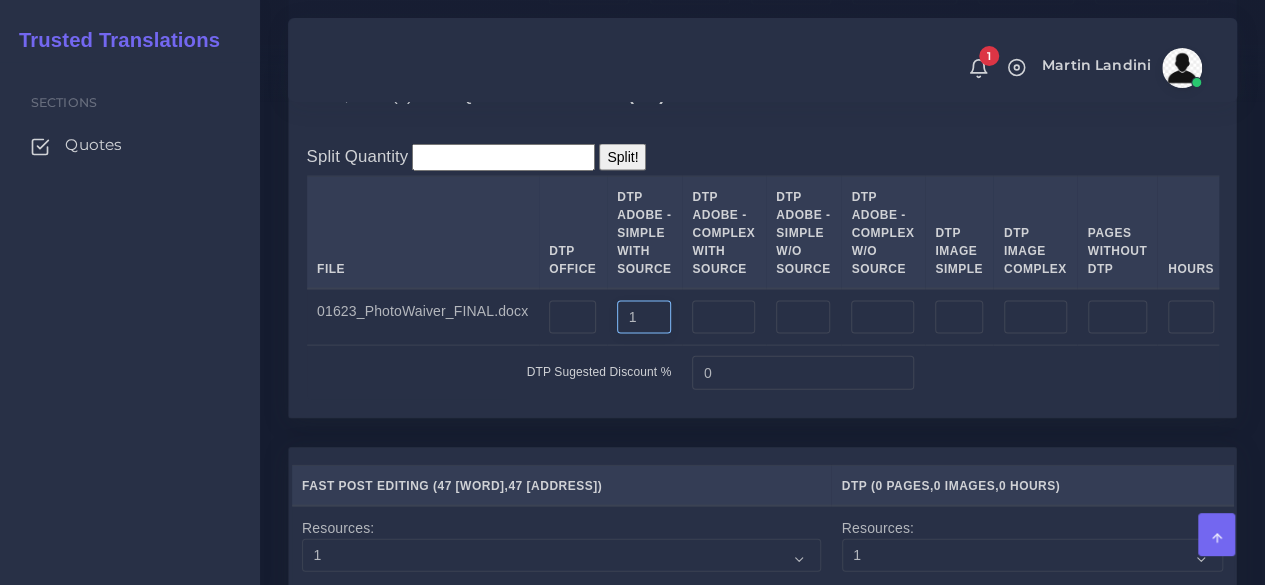 scroll, scrollTop: 2500, scrollLeft: 0, axis: vertical 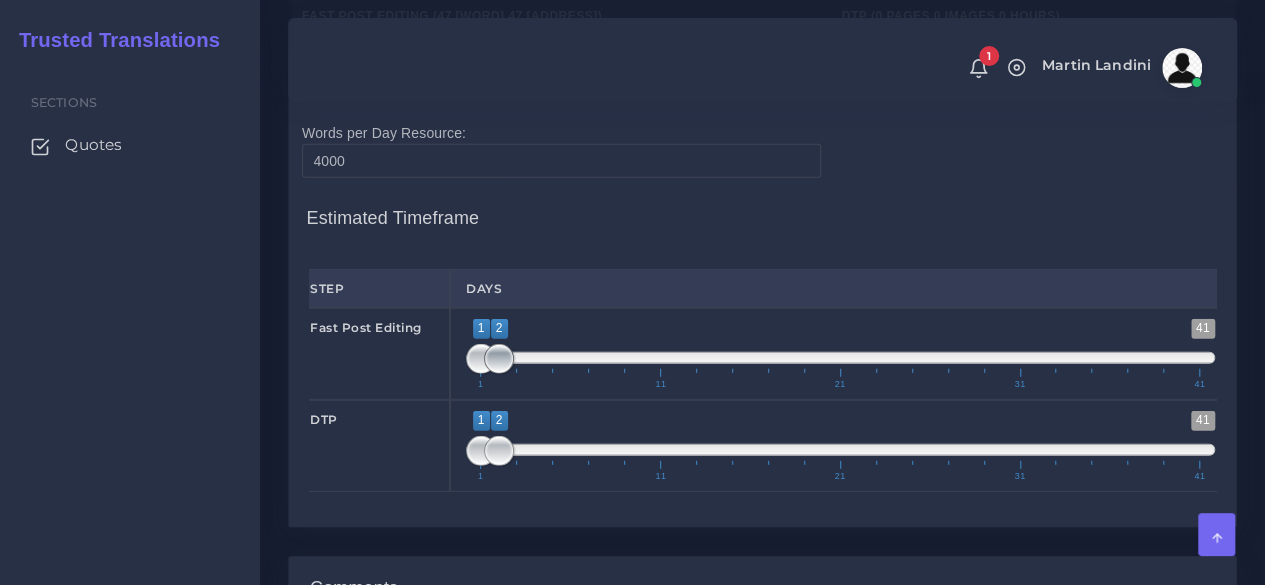 type on "1" 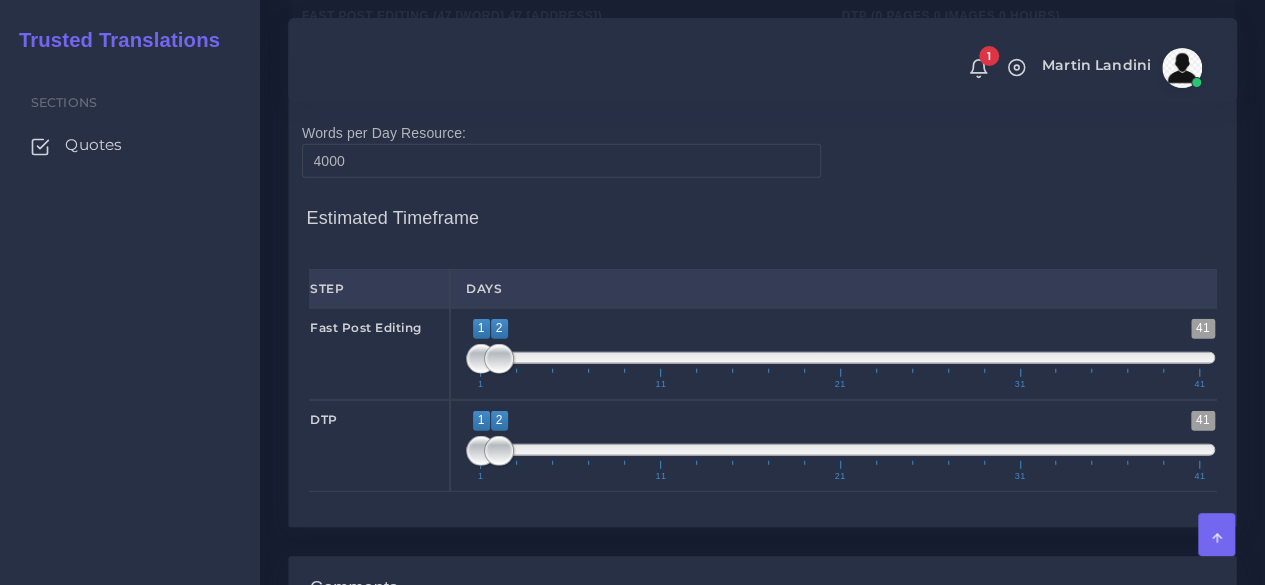 drag, startPoint x: 502, startPoint y: 389, endPoint x: 371, endPoint y: 389, distance: 131 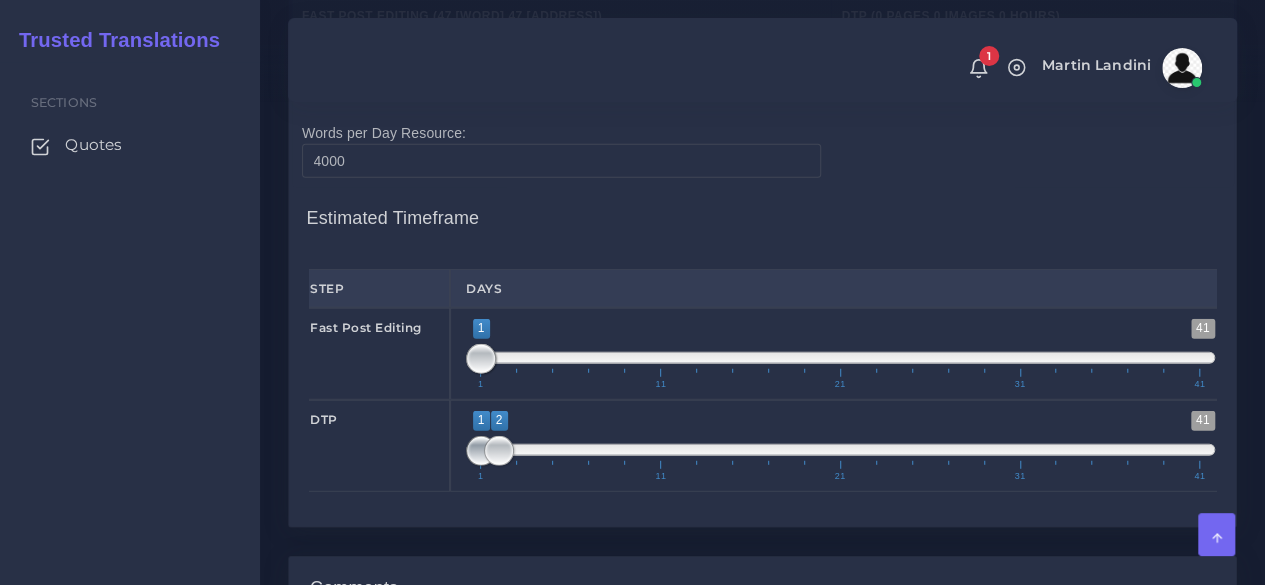 type on "1;1" 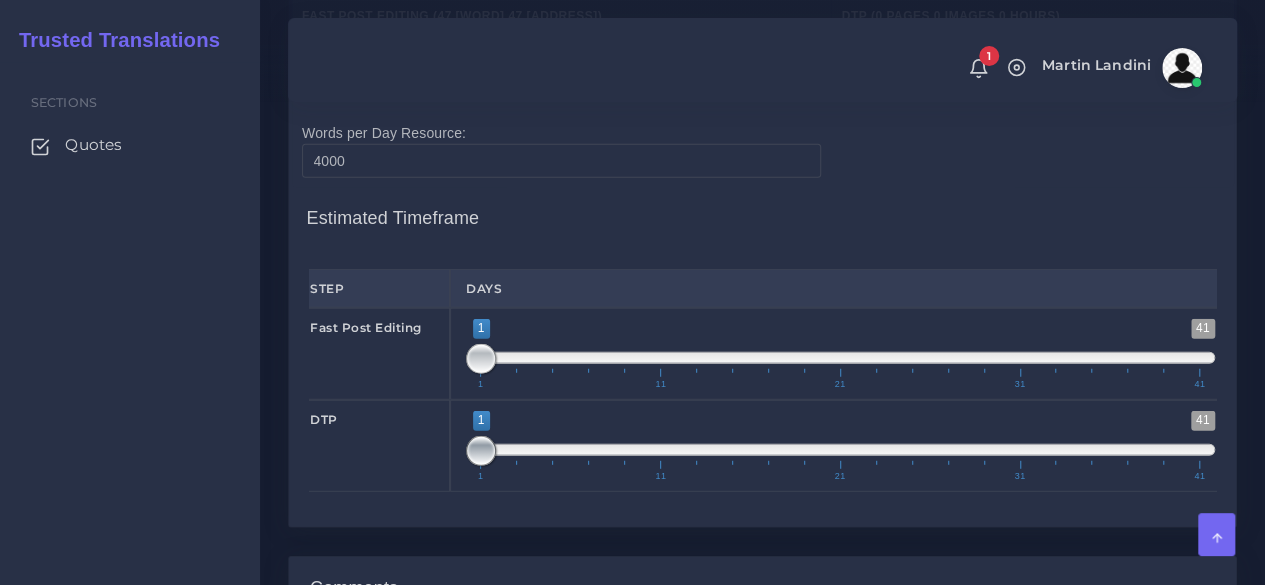 drag, startPoint x: 494, startPoint y: 477, endPoint x: 395, endPoint y: 475, distance: 99.0202 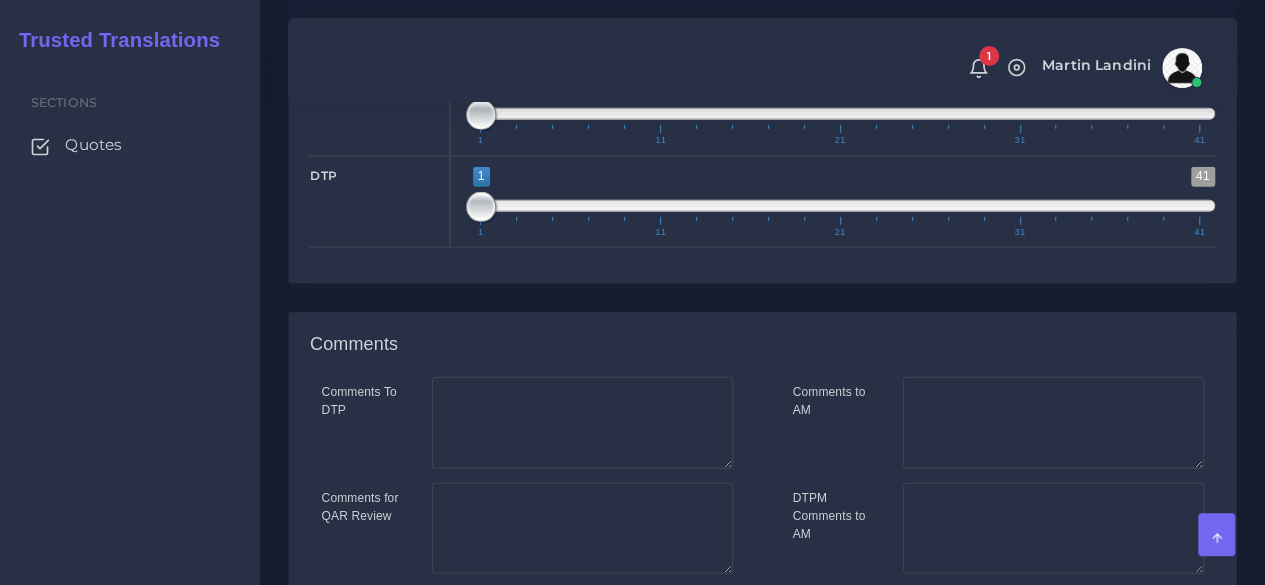 scroll, scrollTop: 2900, scrollLeft: 0, axis: vertical 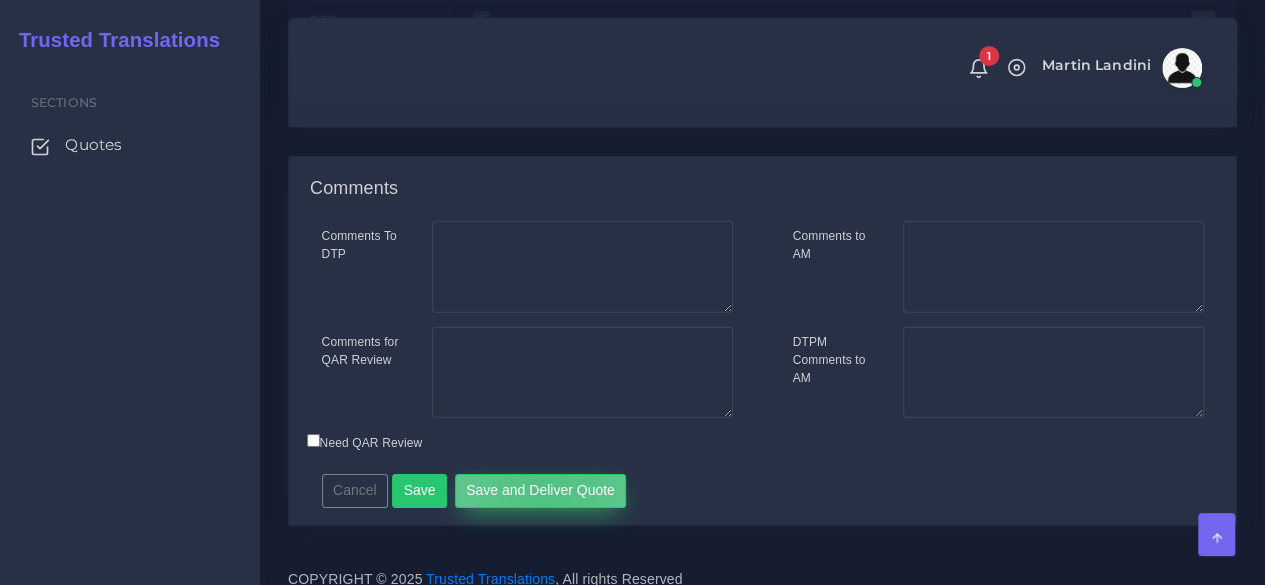 click on "Save and  Deliver Quote" at bounding box center [541, 491] 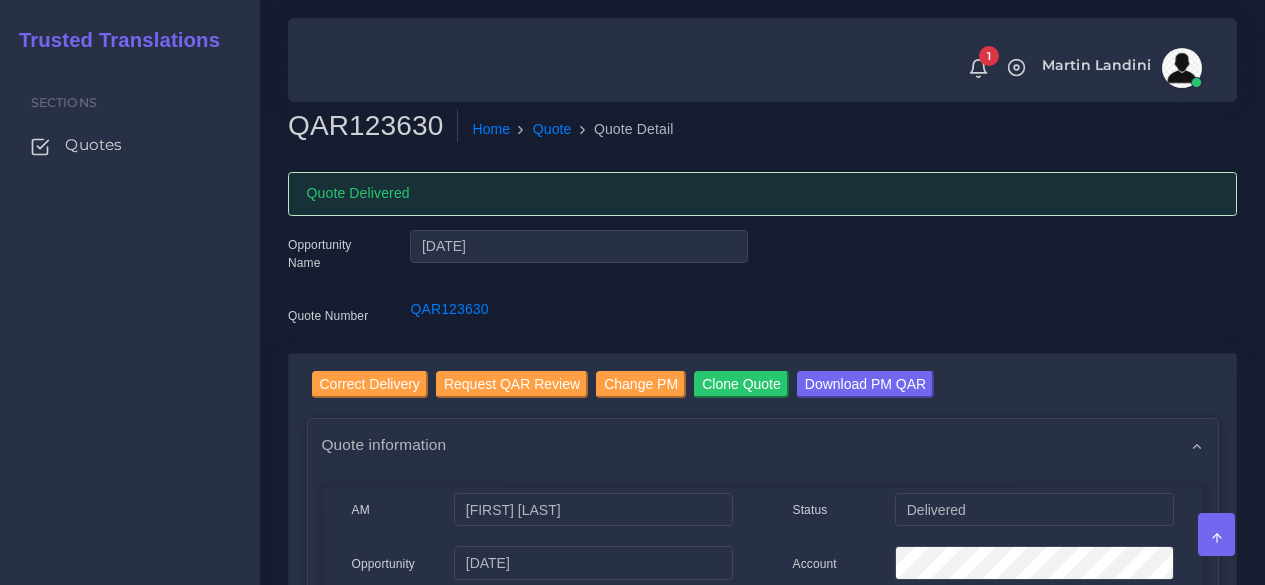 scroll, scrollTop: 0, scrollLeft: 0, axis: both 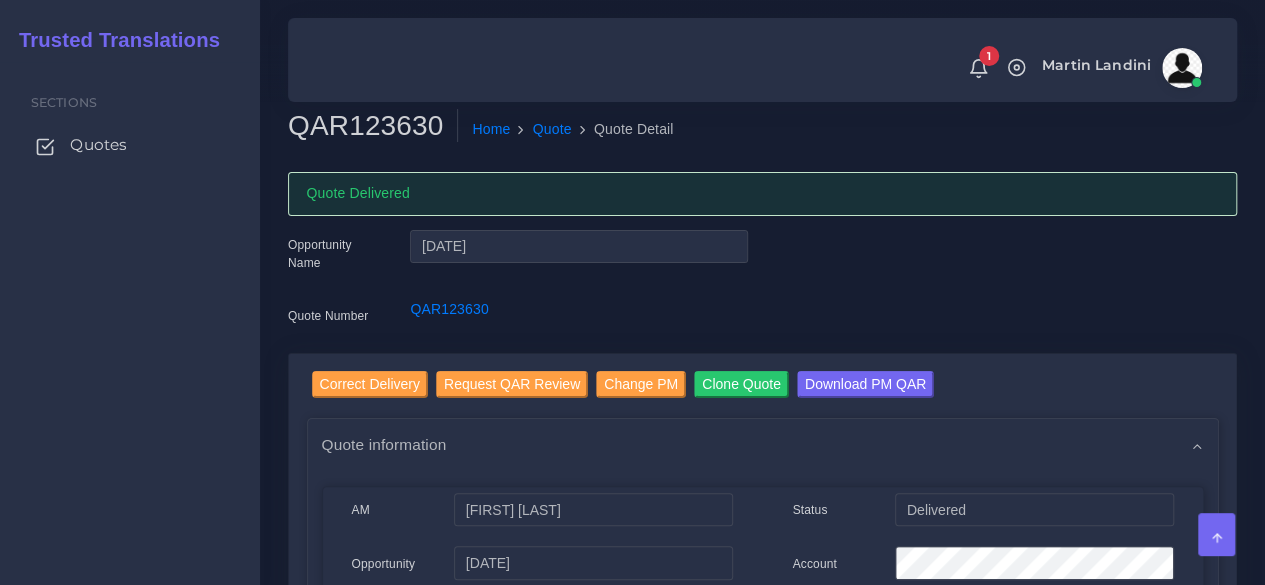 click on "Quotes" at bounding box center (98, 145) 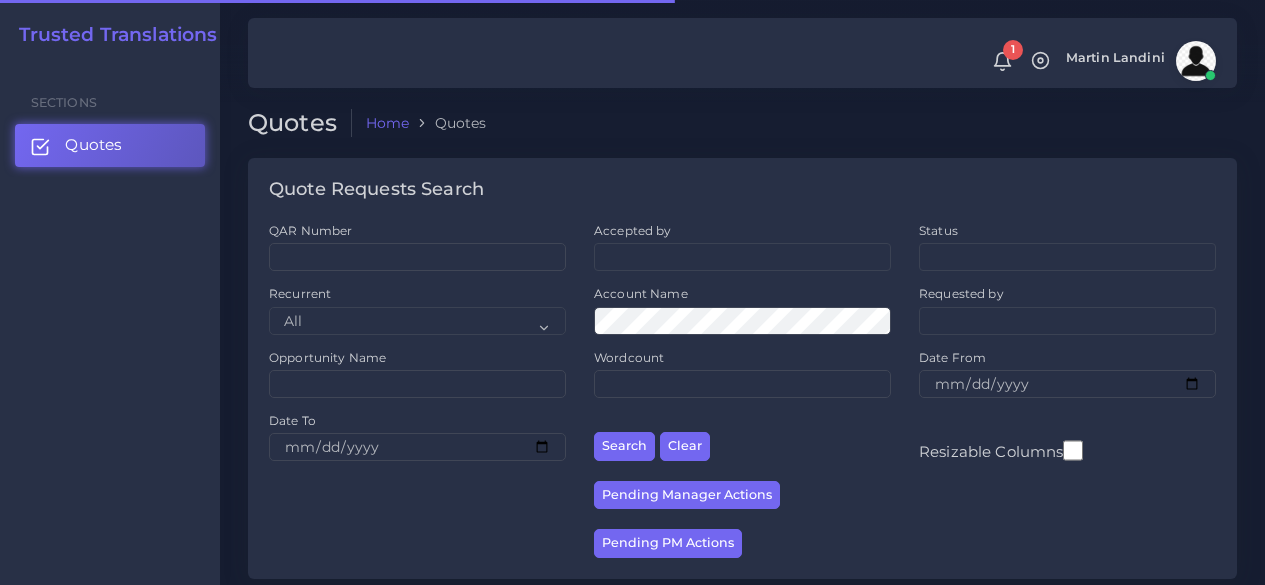 scroll, scrollTop: 0, scrollLeft: 0, axis: both 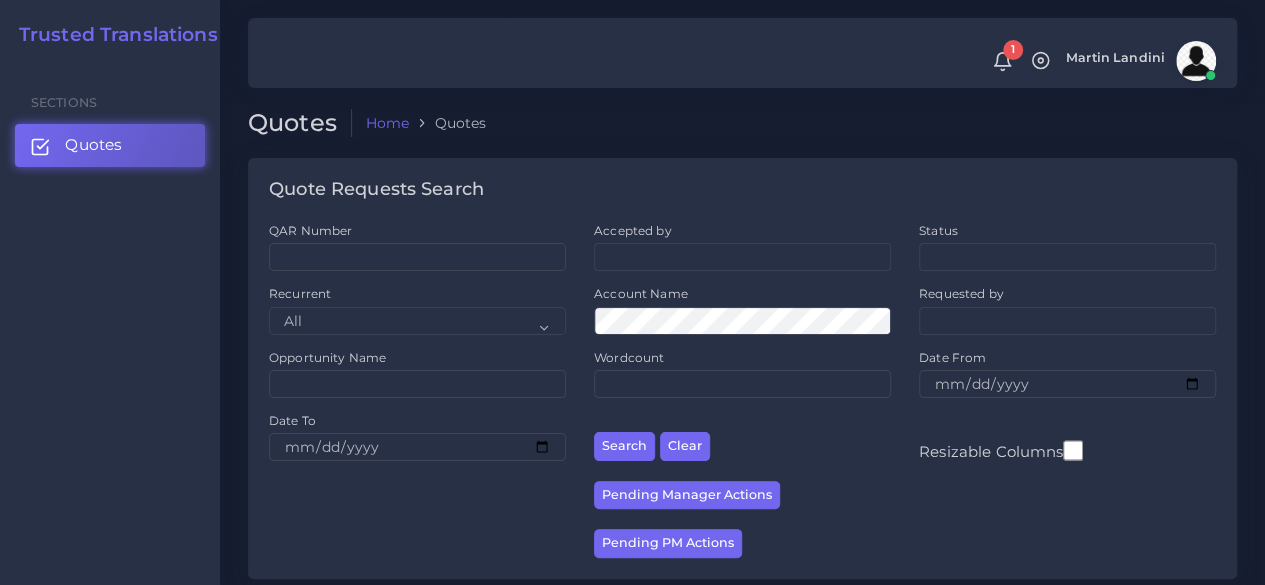 click on "Account Name" at bounding box center (742, 316) 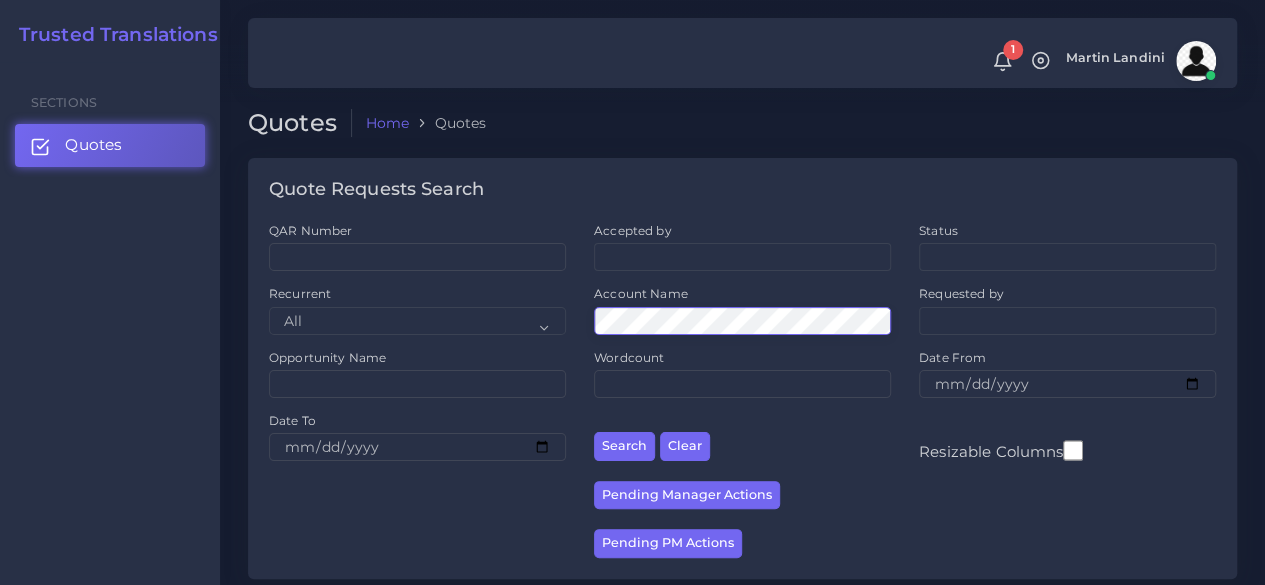 click on "Search" at bounding box center (624, 446) 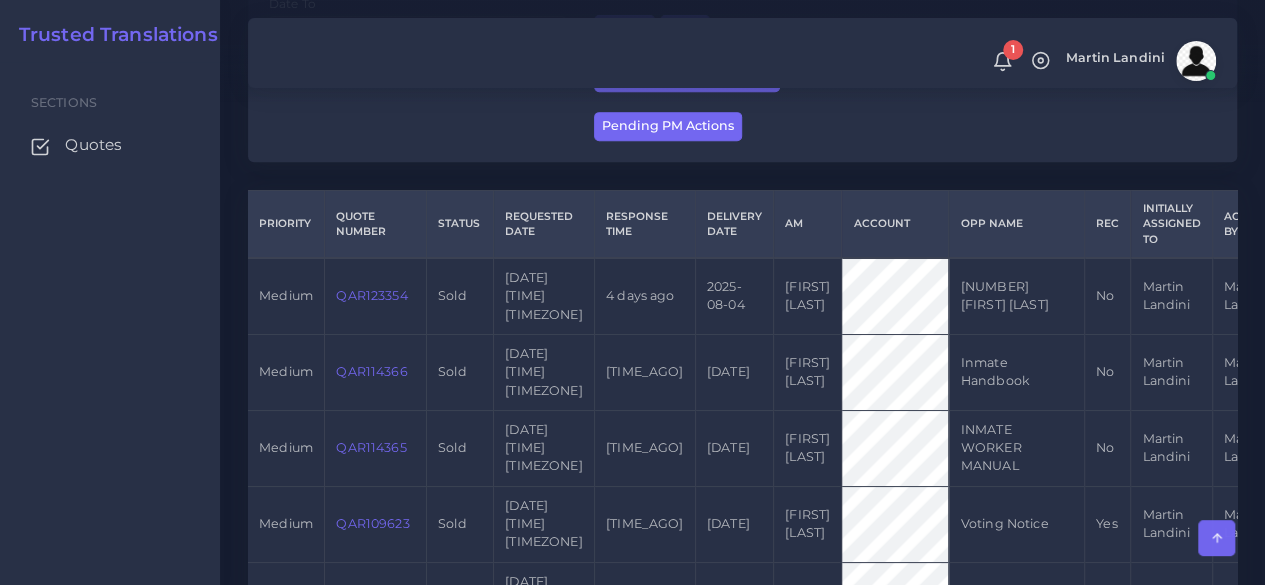 scroll, scrollTop: 400, scrollLeft: 0, axis: vertical 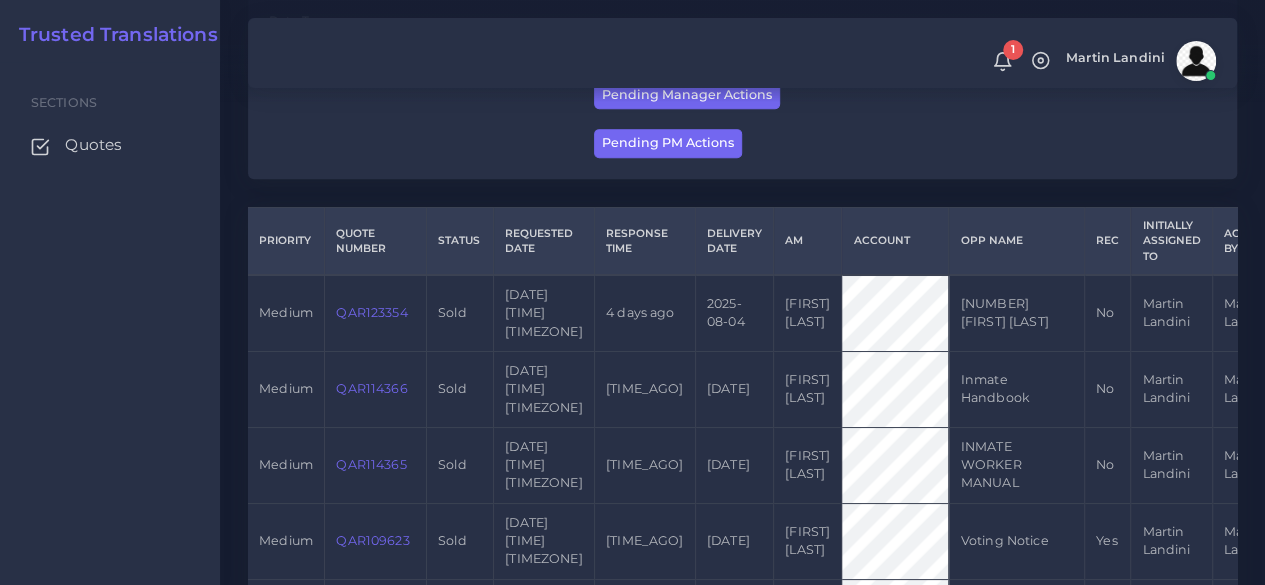 click on "QAR123354" at bounding box center [371, 312] 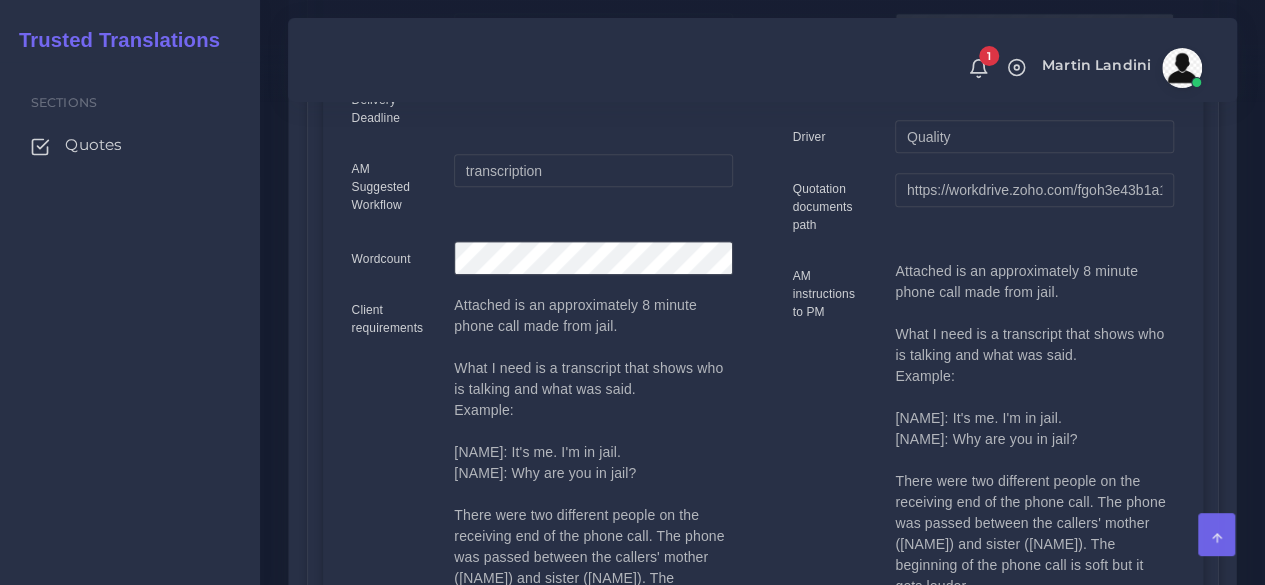 scroll, scrollTop: 300, scrollLeft: 0, axis: vertical 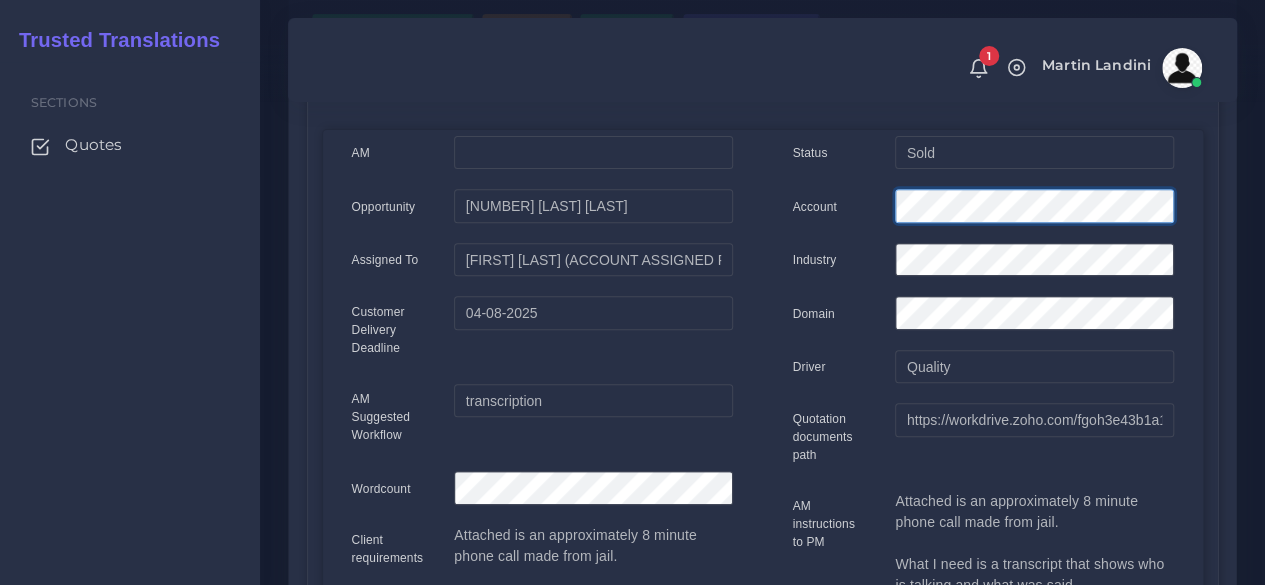 click at bounding box center [1034, 209] 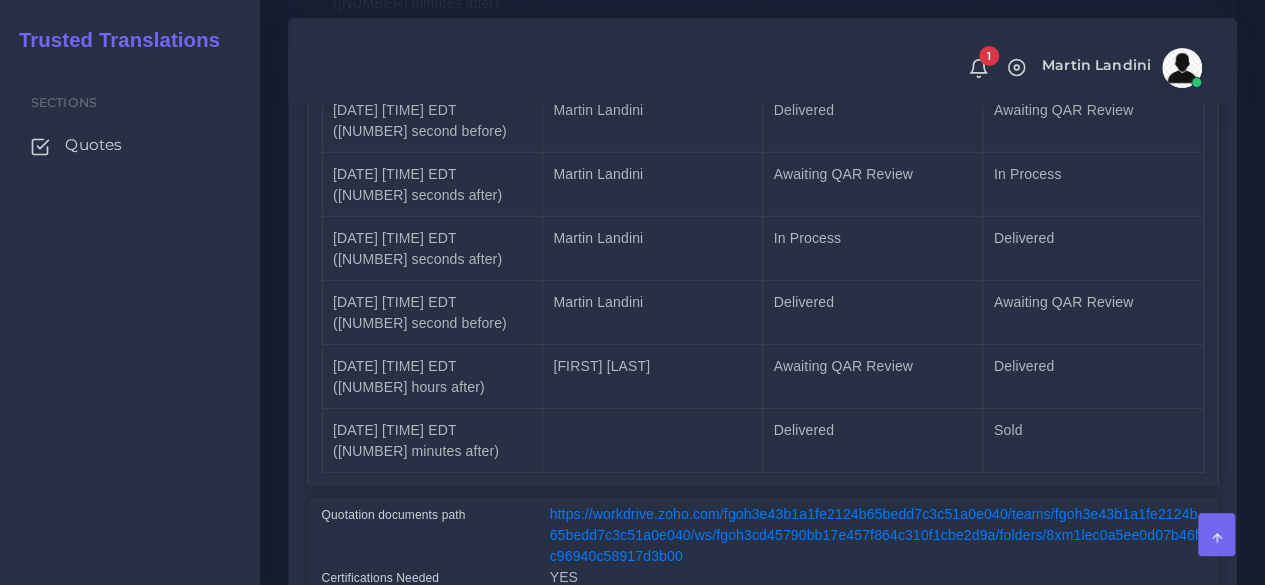 scroll, scrollTop: 2598, scrollLeft: 0, axis: vertical 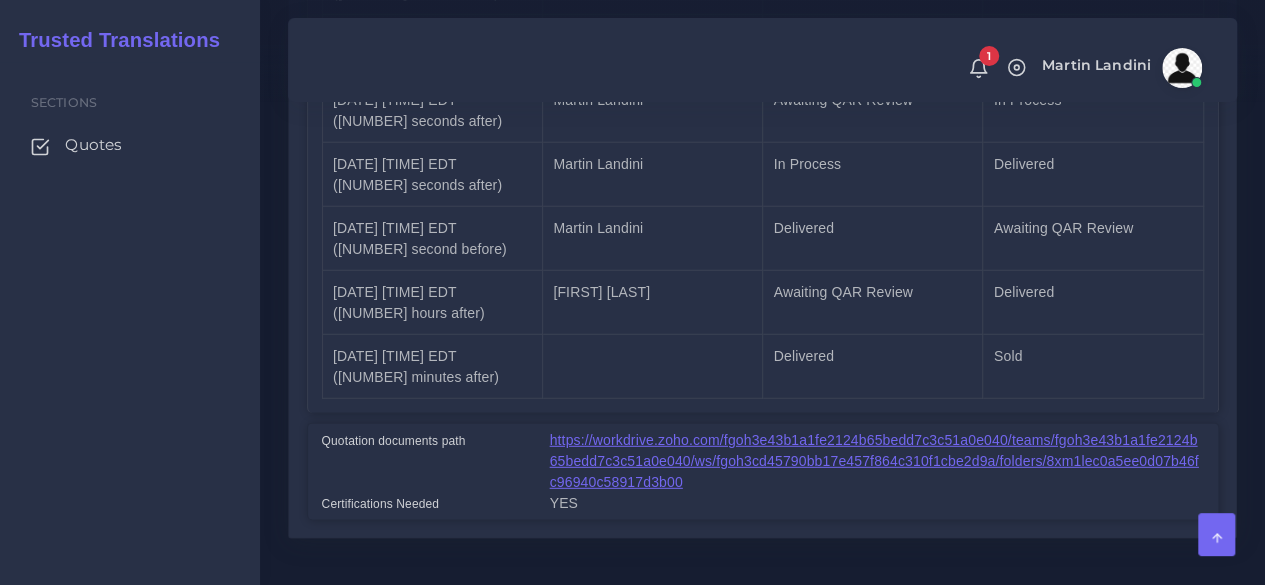 click on "https://workdrive.zoho.com/fgoh3e43b1a1fe2124b65bedd7c3c51a0e040/teams/fgoh3e43b1a1fe2124b65bedd7c3c51a0e040/ws/fgoh3cd45790bb17e457f864c310f1cbe2d9a/folders/8xm1lec0a5ee0d07b46fc96940c58917d3b00" at bounding box center (874, 461) 